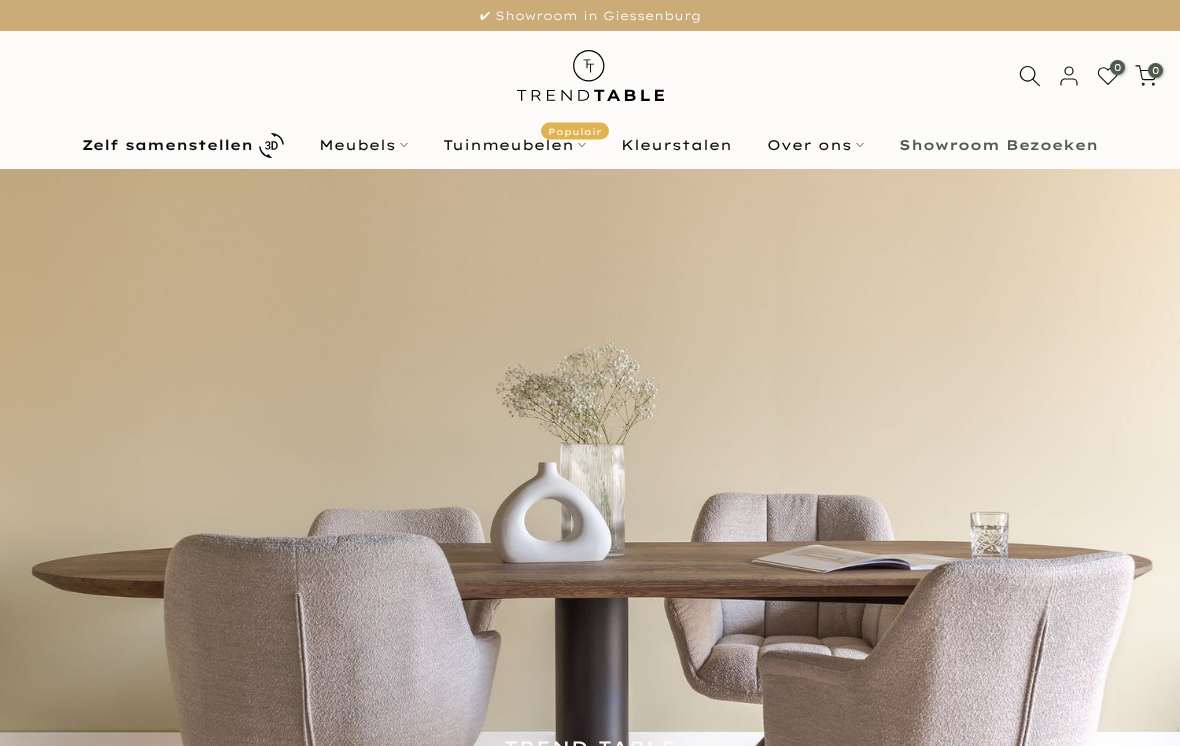 scroll, scrollTop: 0, scrollLeft: 0, axis: both 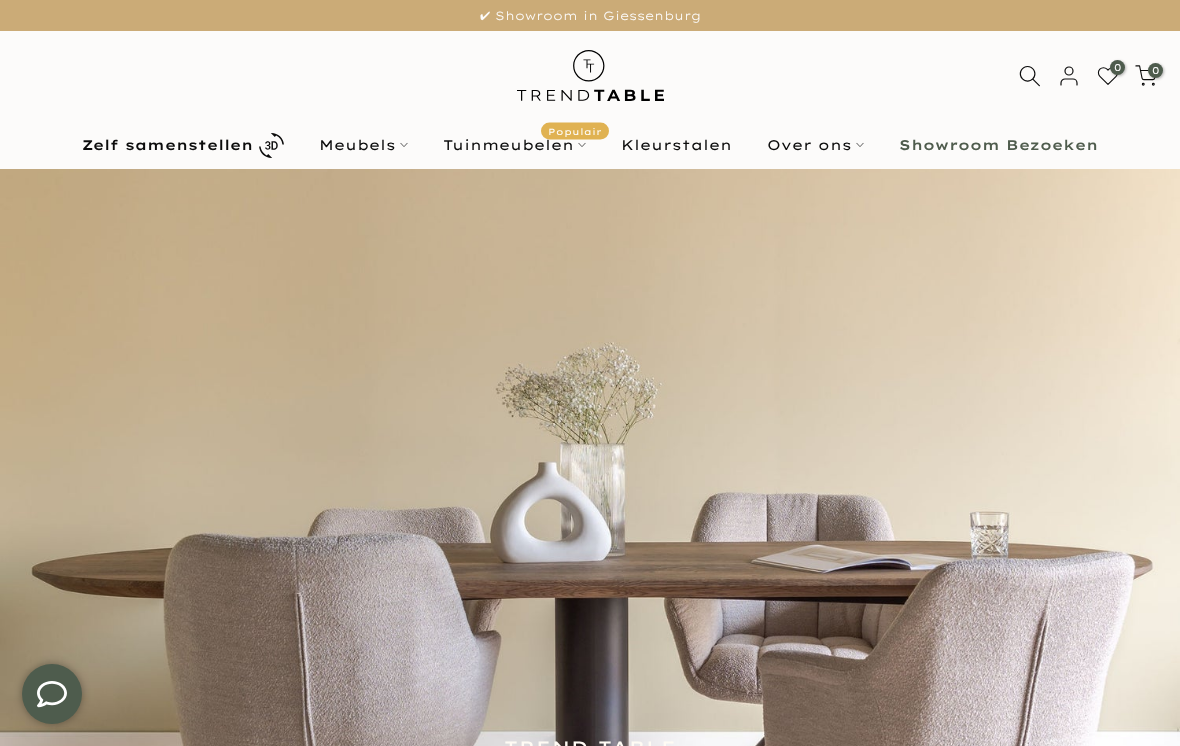 click on "Meubels" at bounding box center [364, 145] 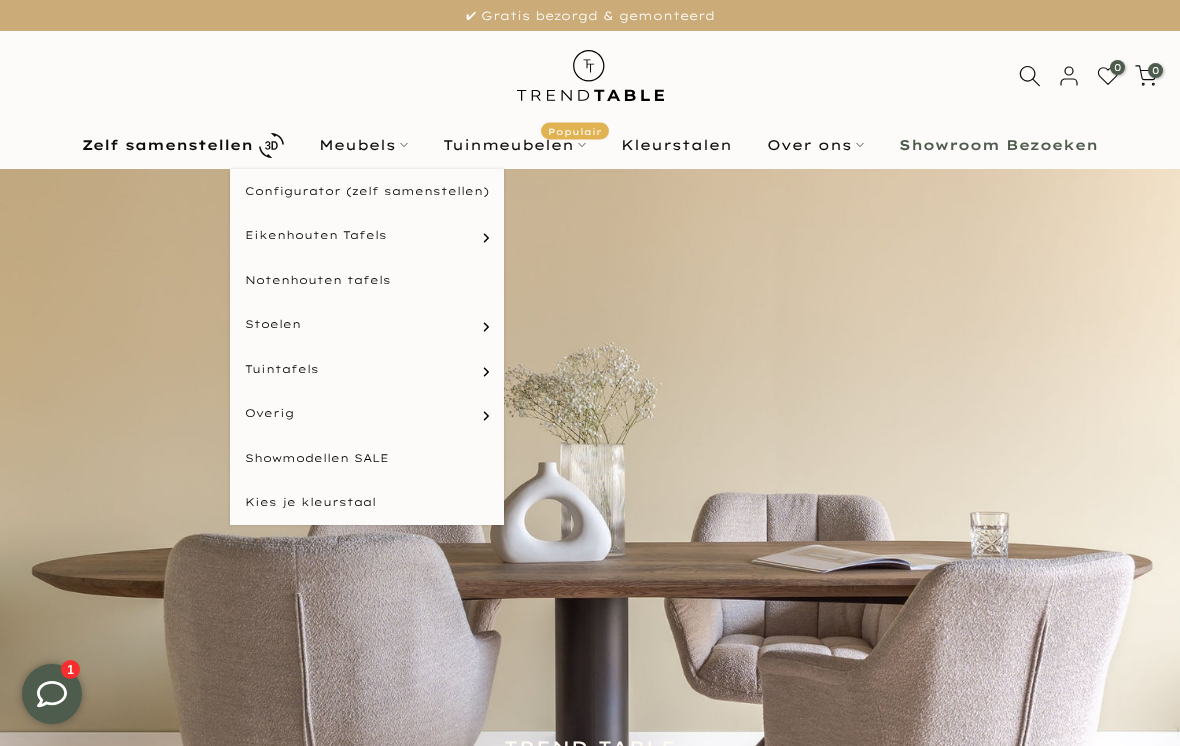 click on "Bartafels" at bounding box center [0, 0] 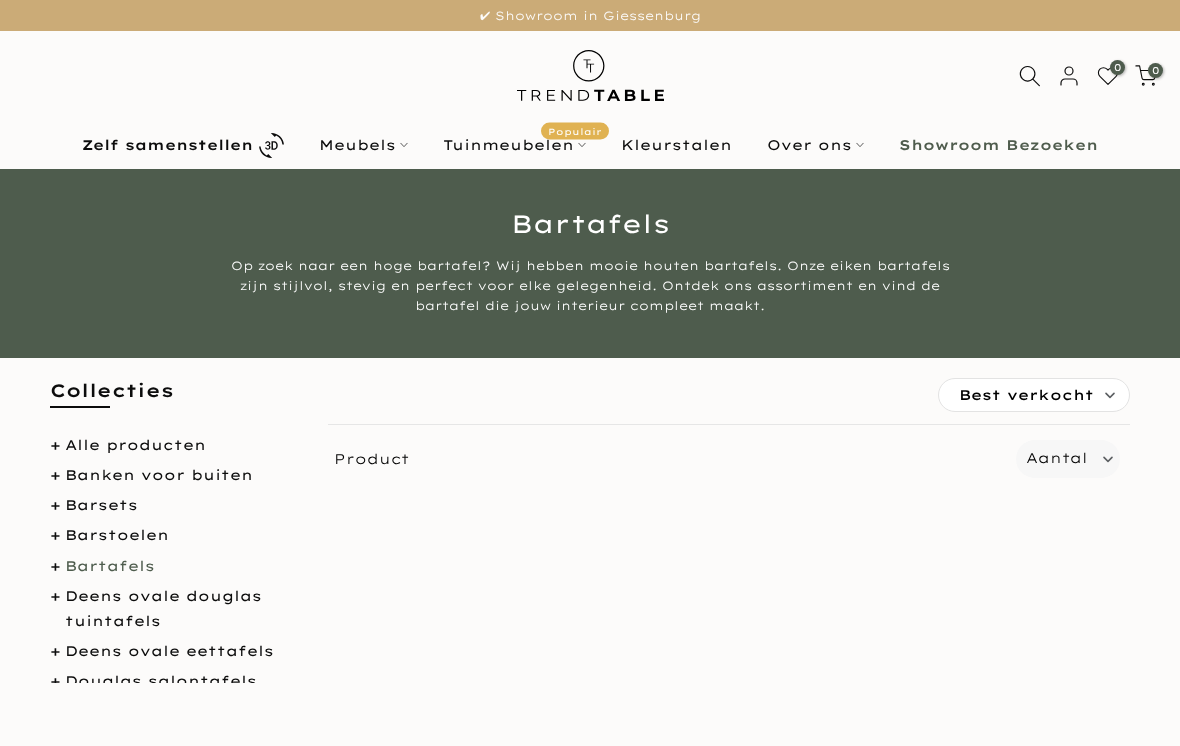 scroll, scrollTop: 0, scrollLeft: 0, axis: both 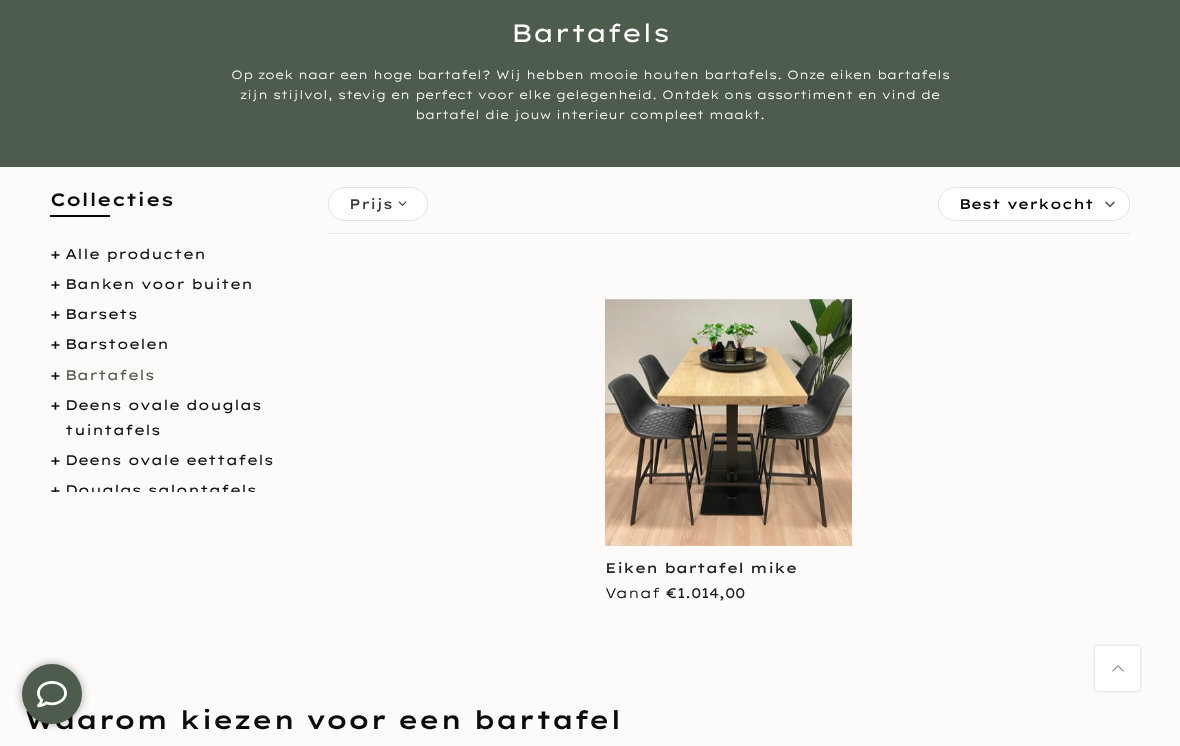 click at bounding box center (728, 422) 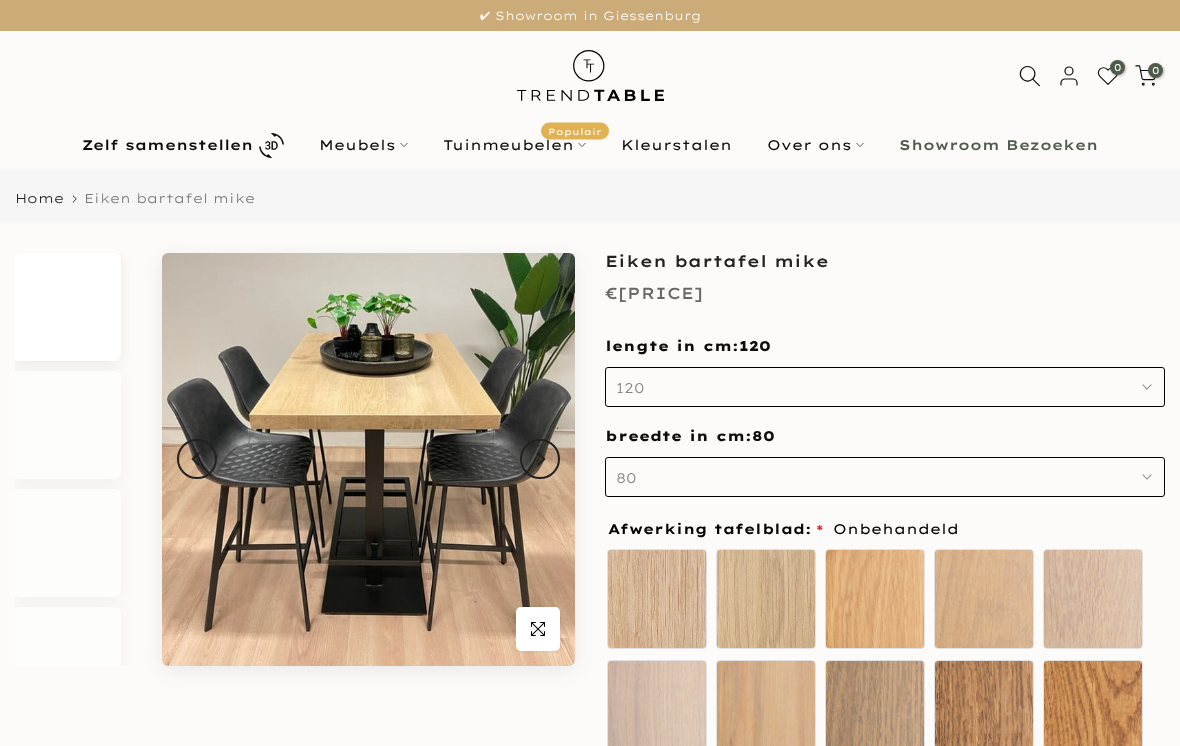 scroll, scrollTop: 0, scrollLeft: 0, axis: both 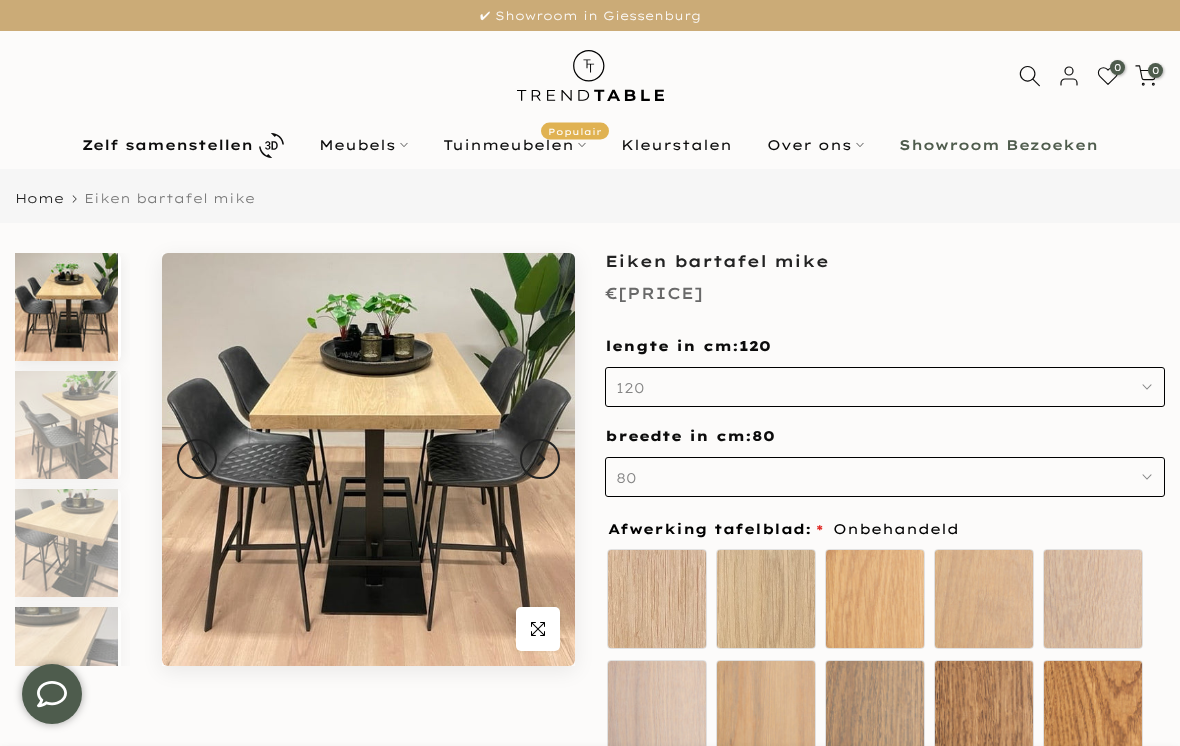 click at bounding box center [66, 425] 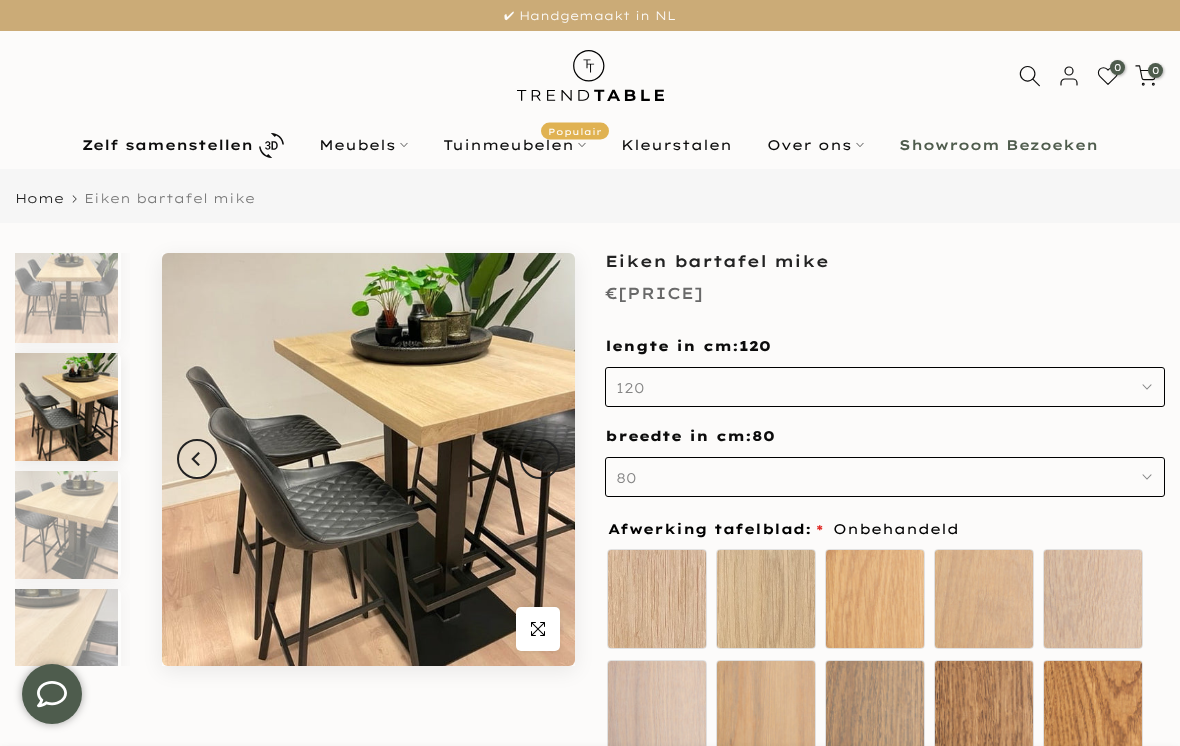 scroll, scrollTop: 18, scrollLeft: 0, axis: vertical 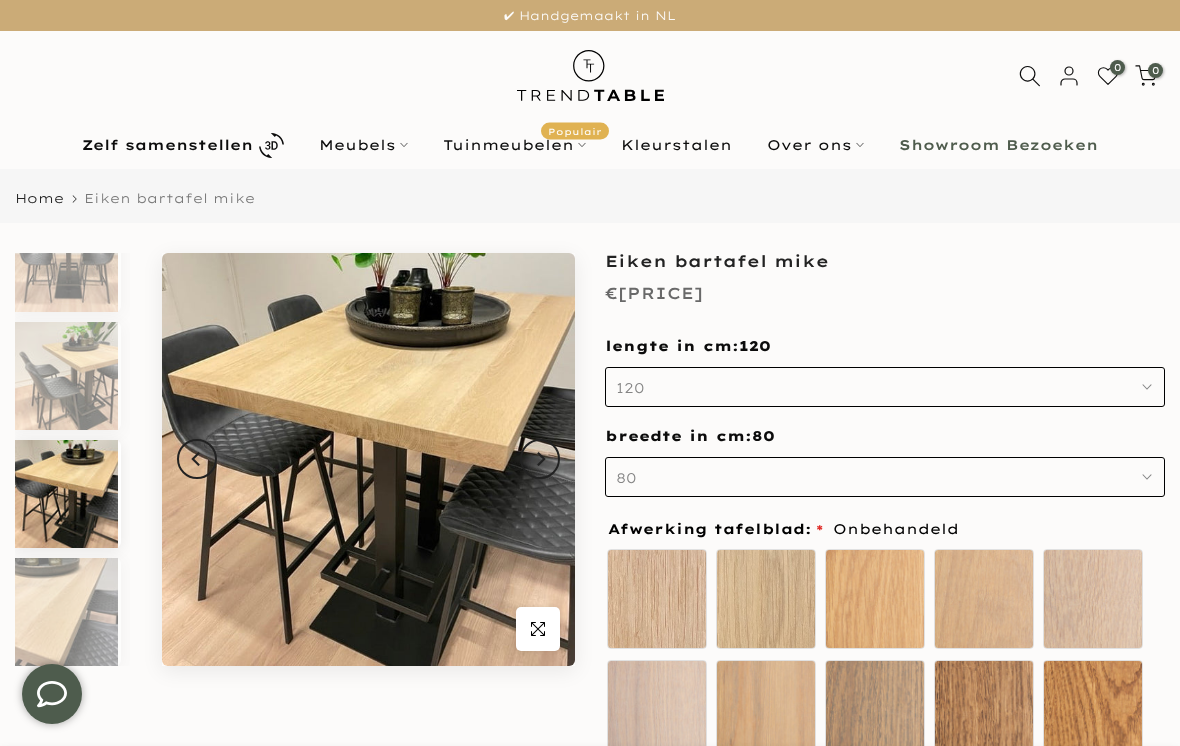 click at bounding box center (66, 612) 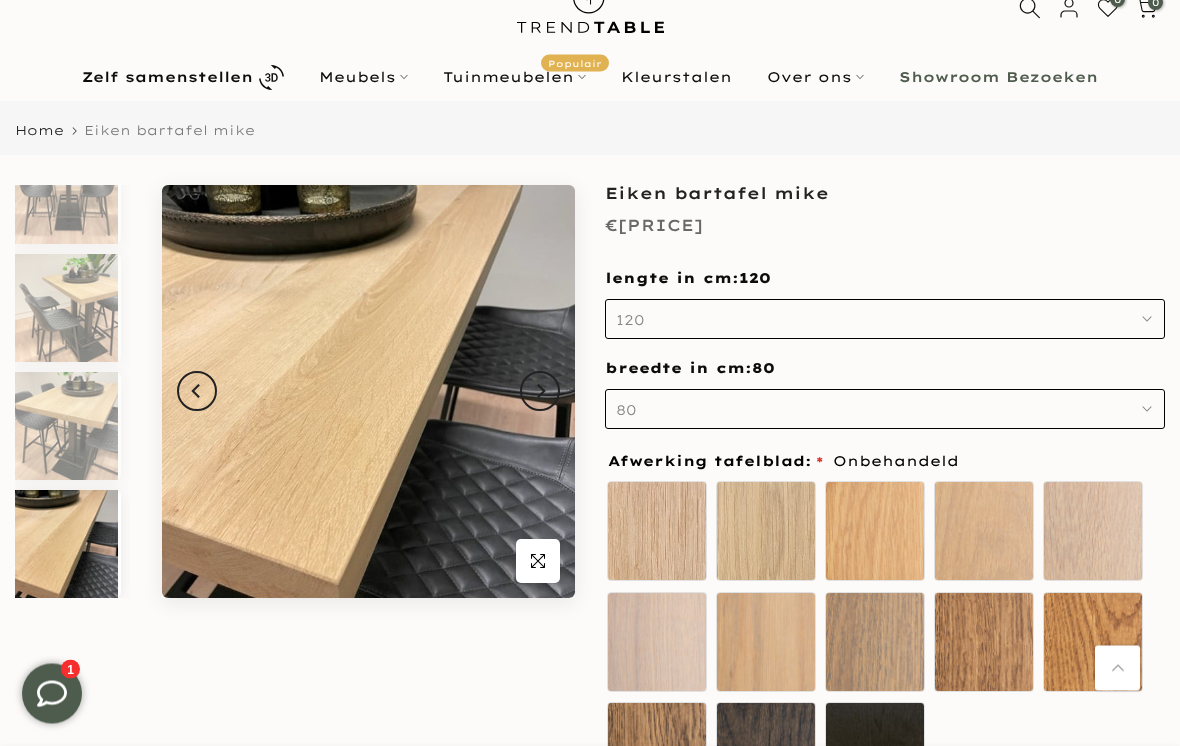 scroll, scrollTop: 0, scrollLeft: 0, axis: both 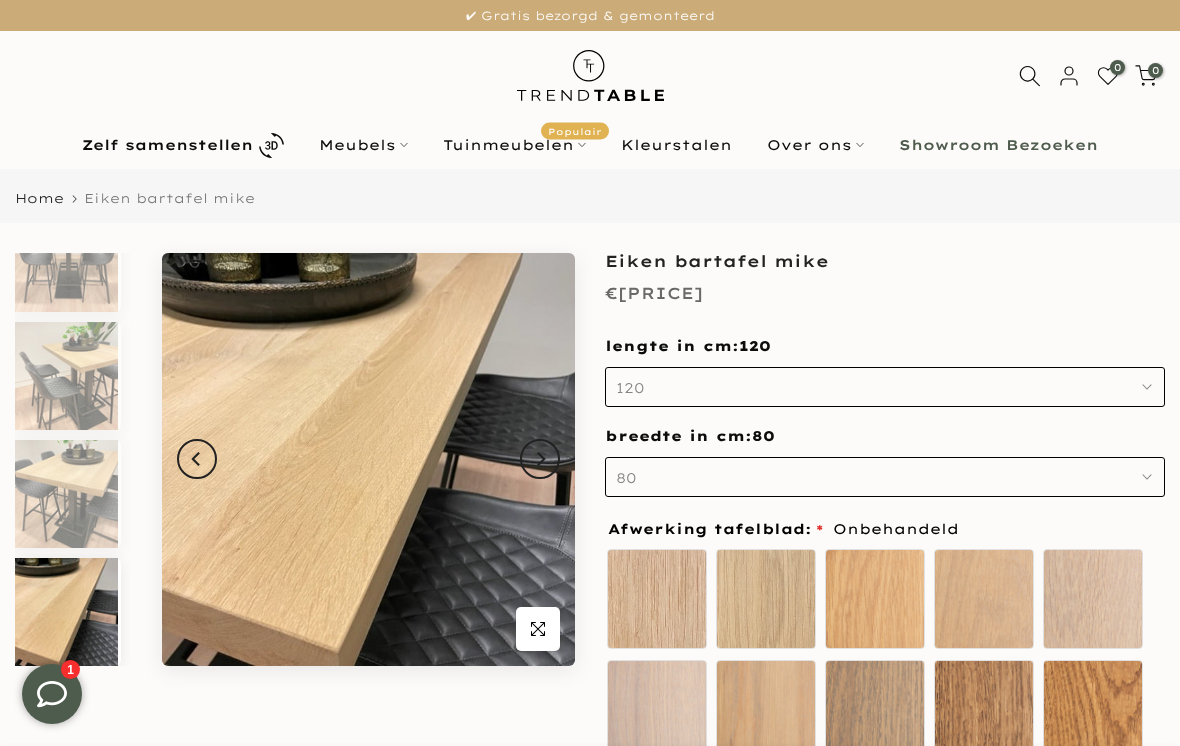 click on "Meubels" at bounding box center (364, 145) 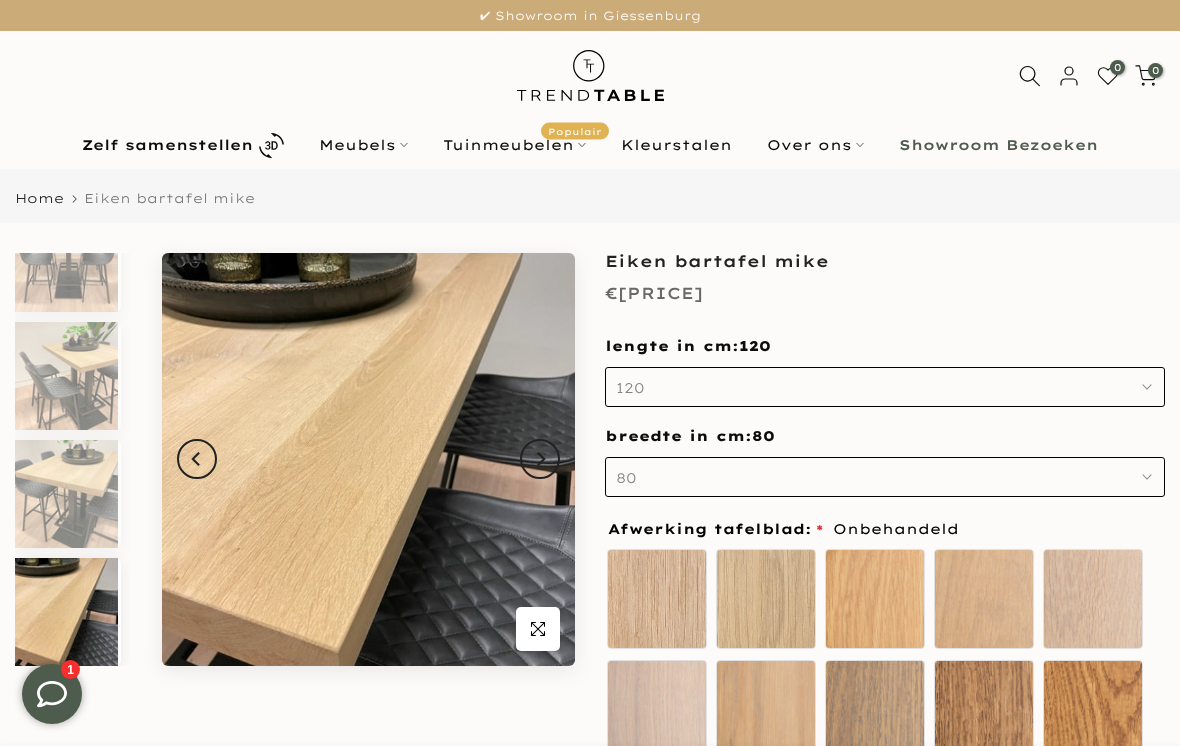 click on "Meubels" at bounding box center (364, 145) 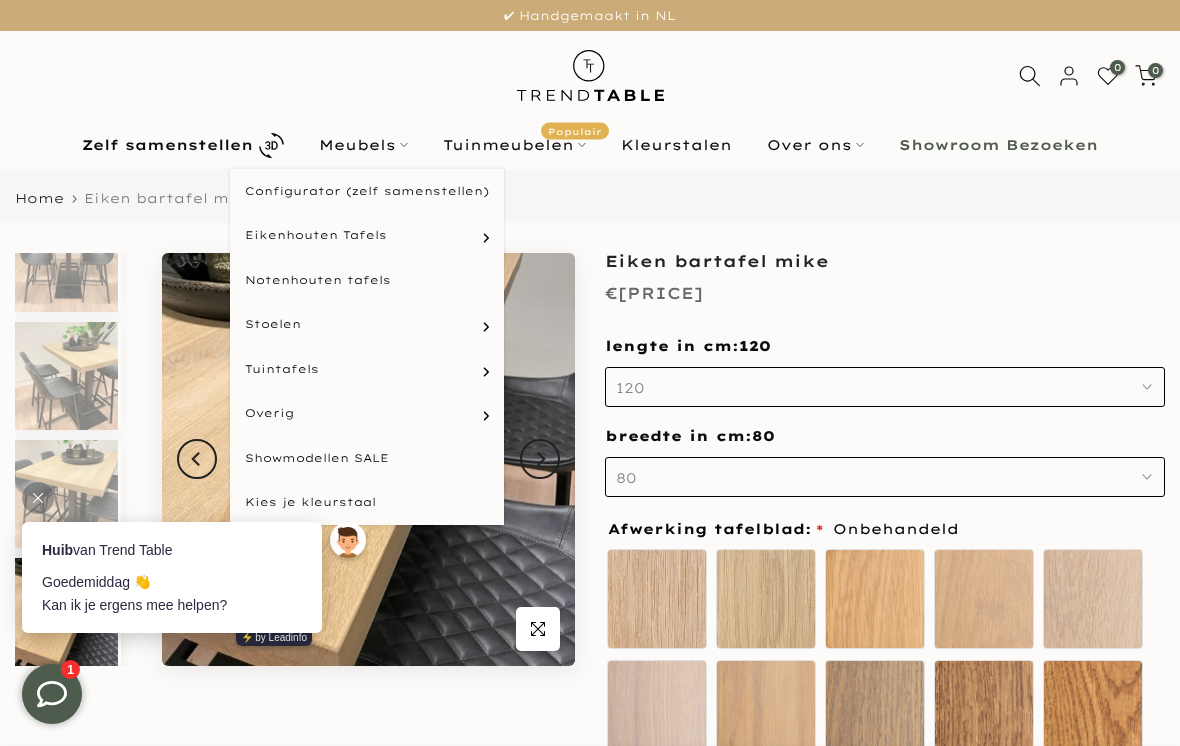 scroll, scrollTop: 0, scrollLeft: 0, axis: both 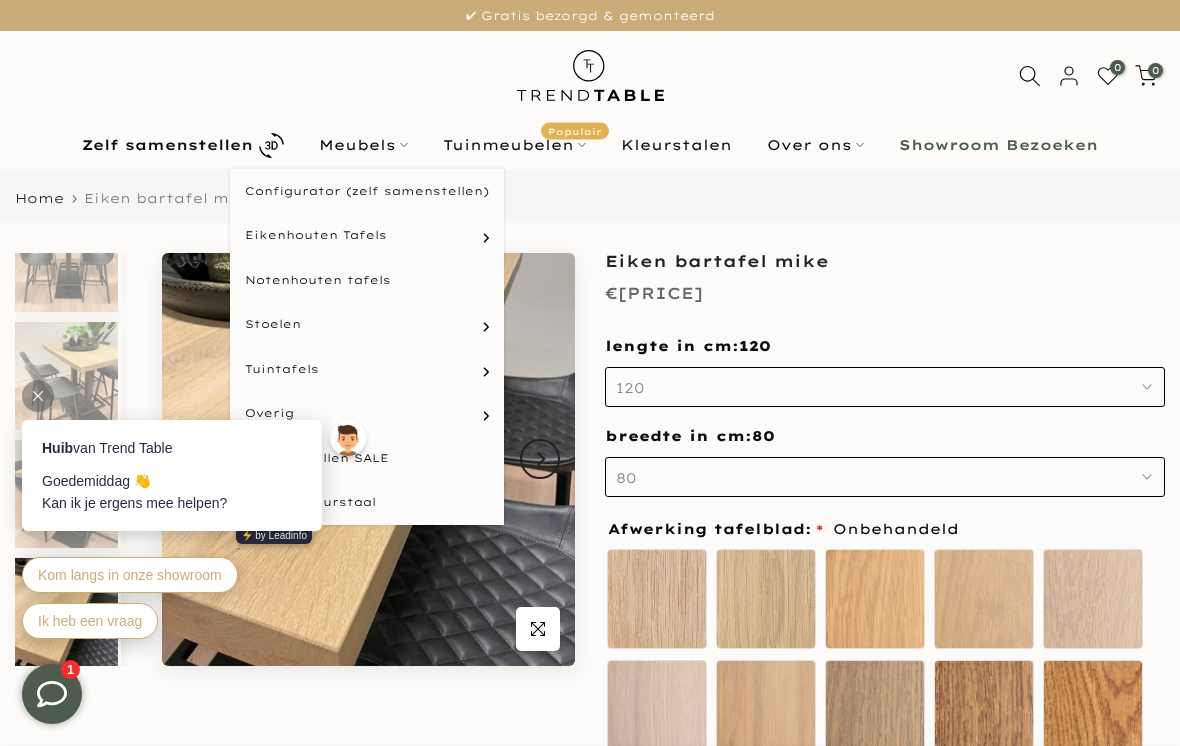 click 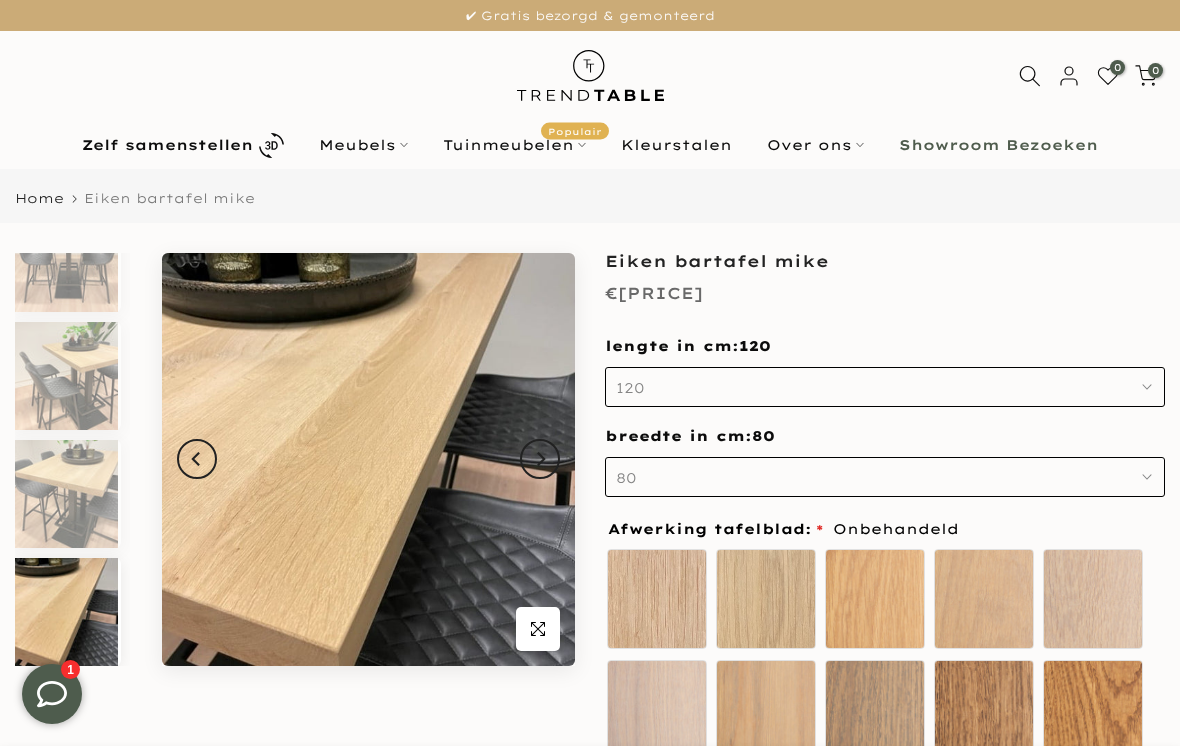 click on "Meubels" at bounding box center [364, 145] 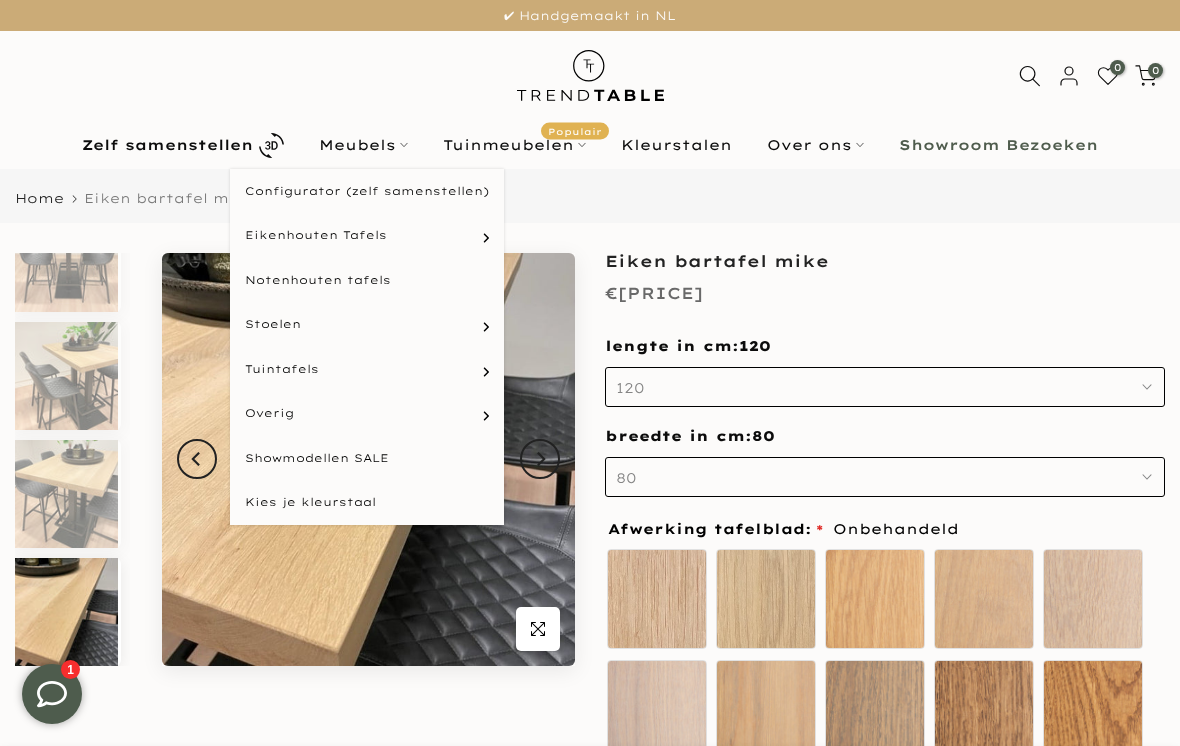 click on "Showmodellen SALE" at bounding box center [367, 458] 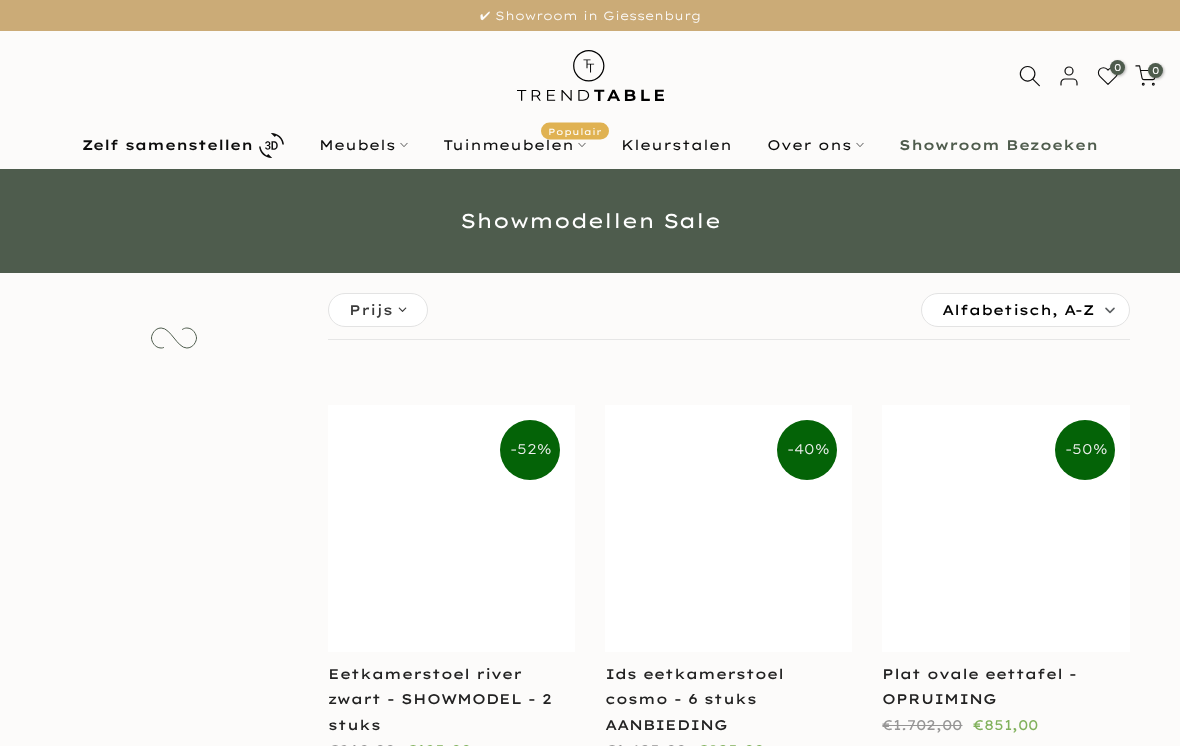 scroll, scrollTop: 0, scrollLeft: 0, axis: both 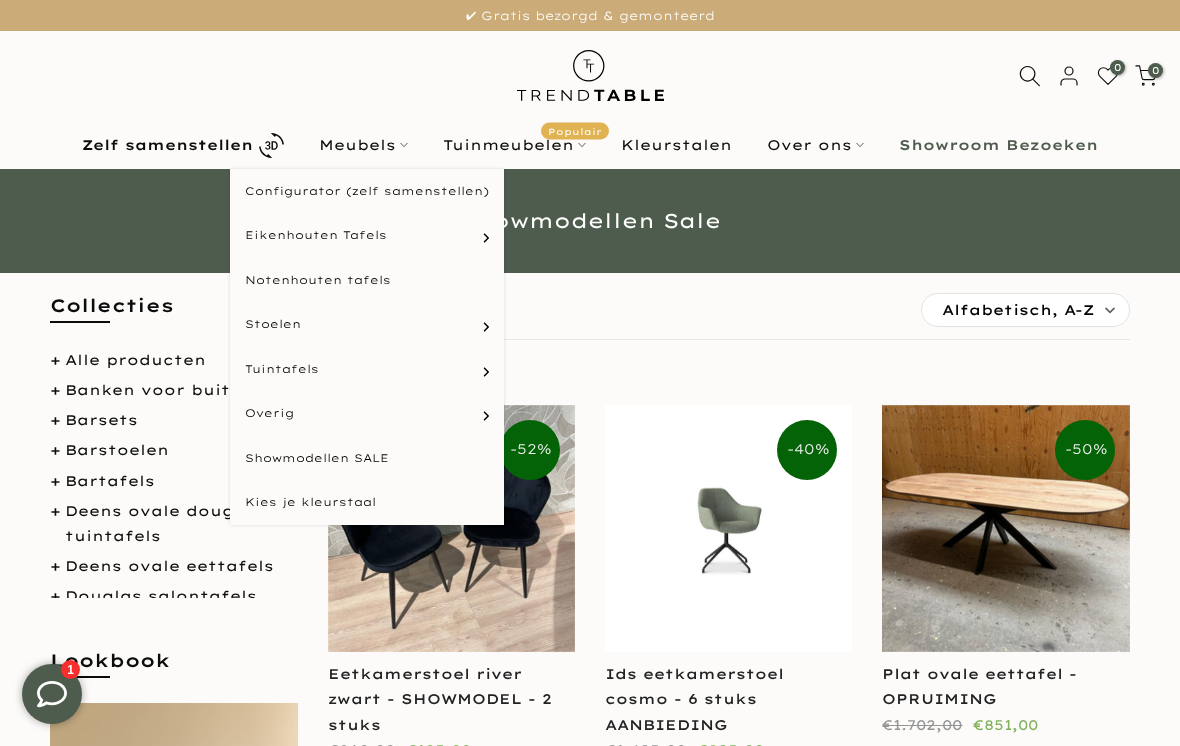 click on "Meubels" at bounding box center (364, 145) 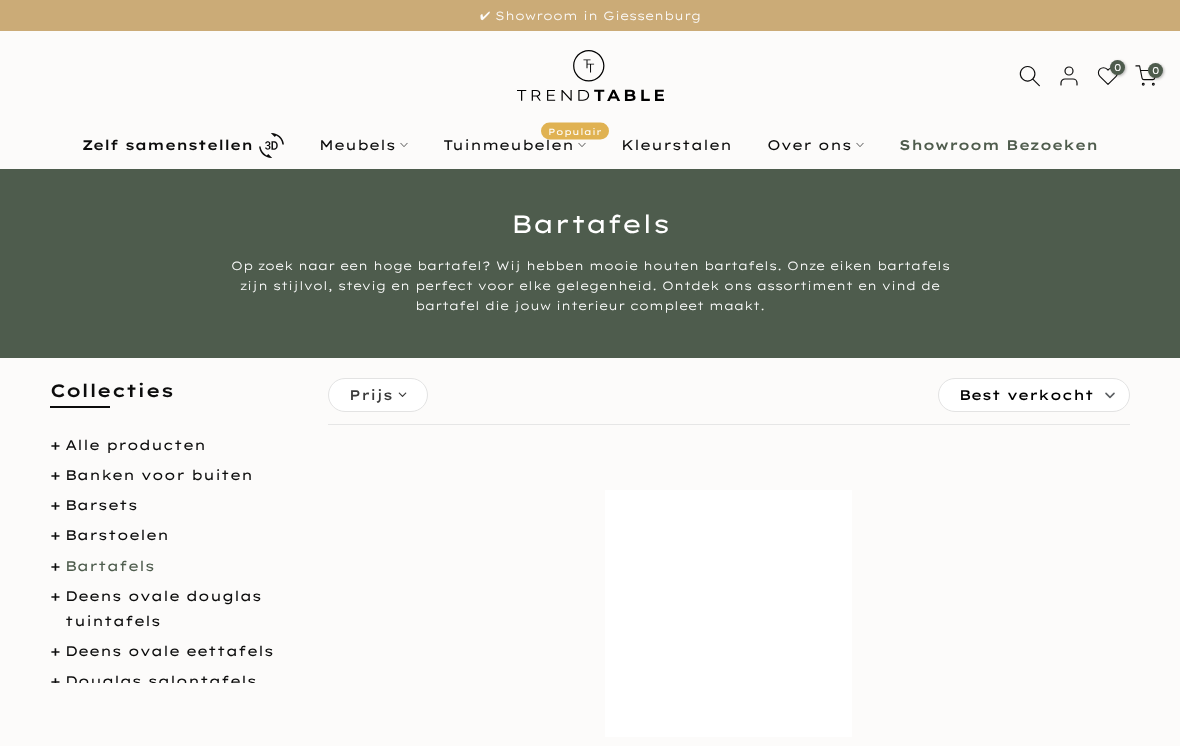 scroll, scrollTop: 0, scrollLeft: 0, axis: both 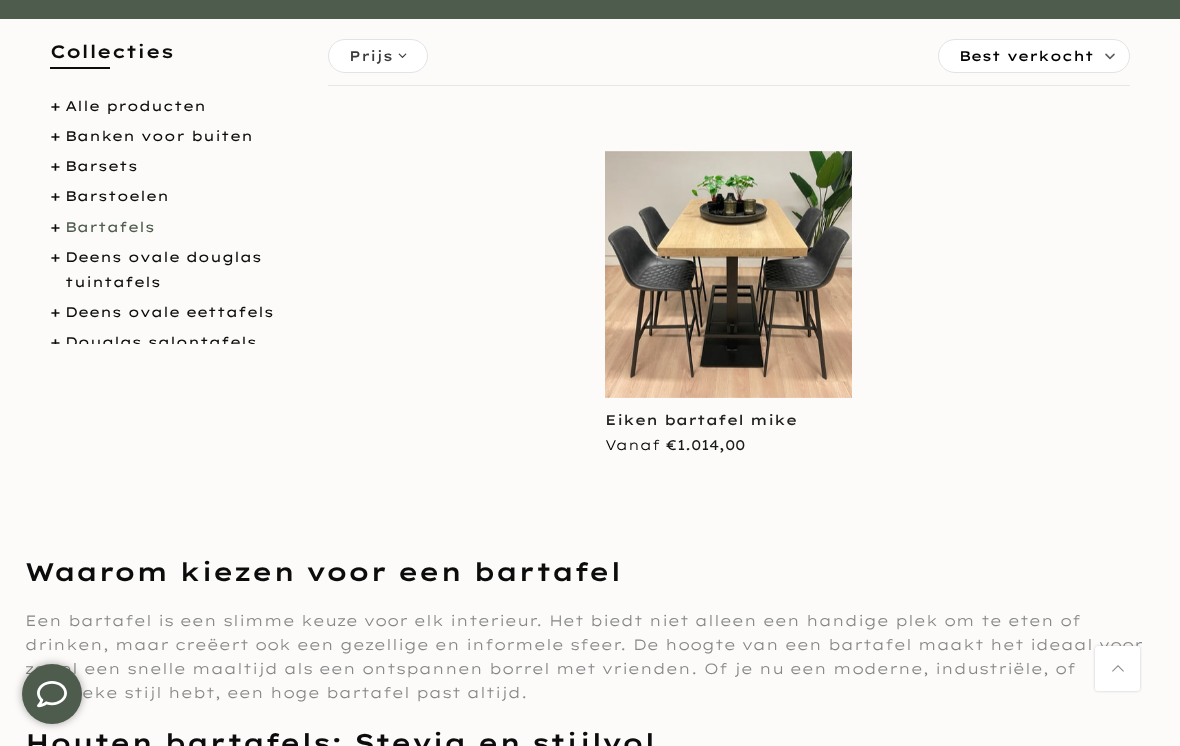 click at bounding box center [728, 274] 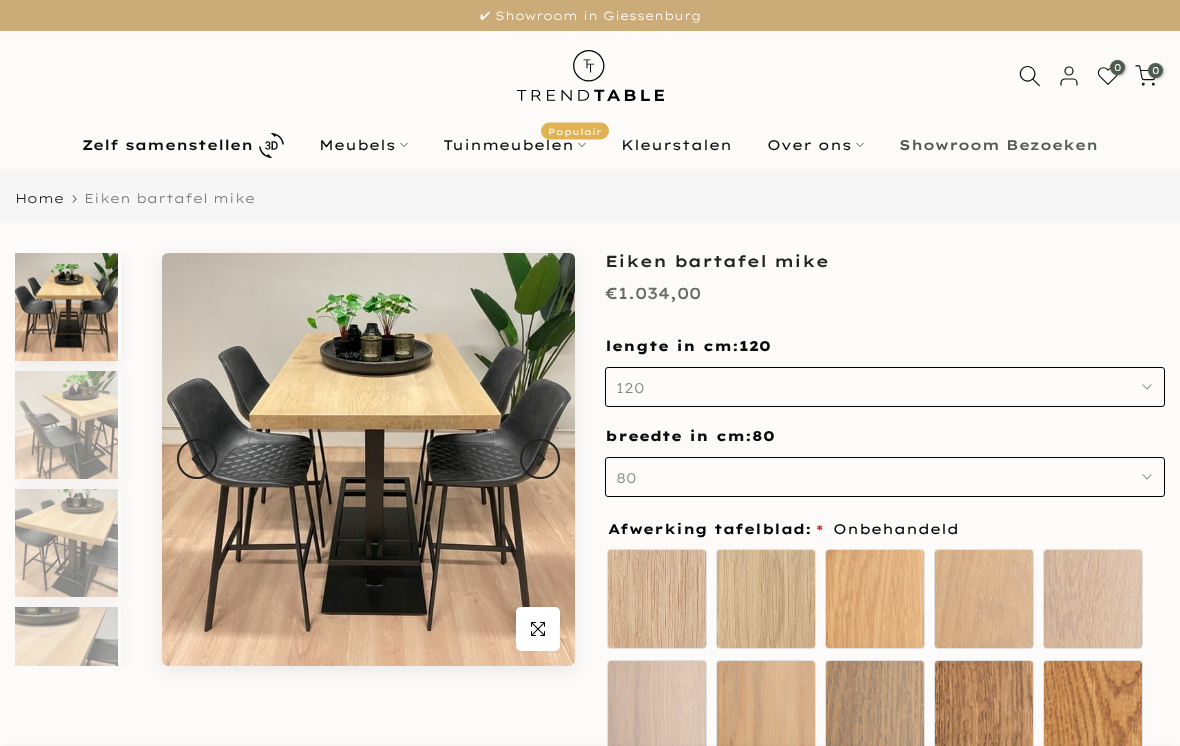 scroll, scrollTop: 0, scrollLeft: 0, axis: both 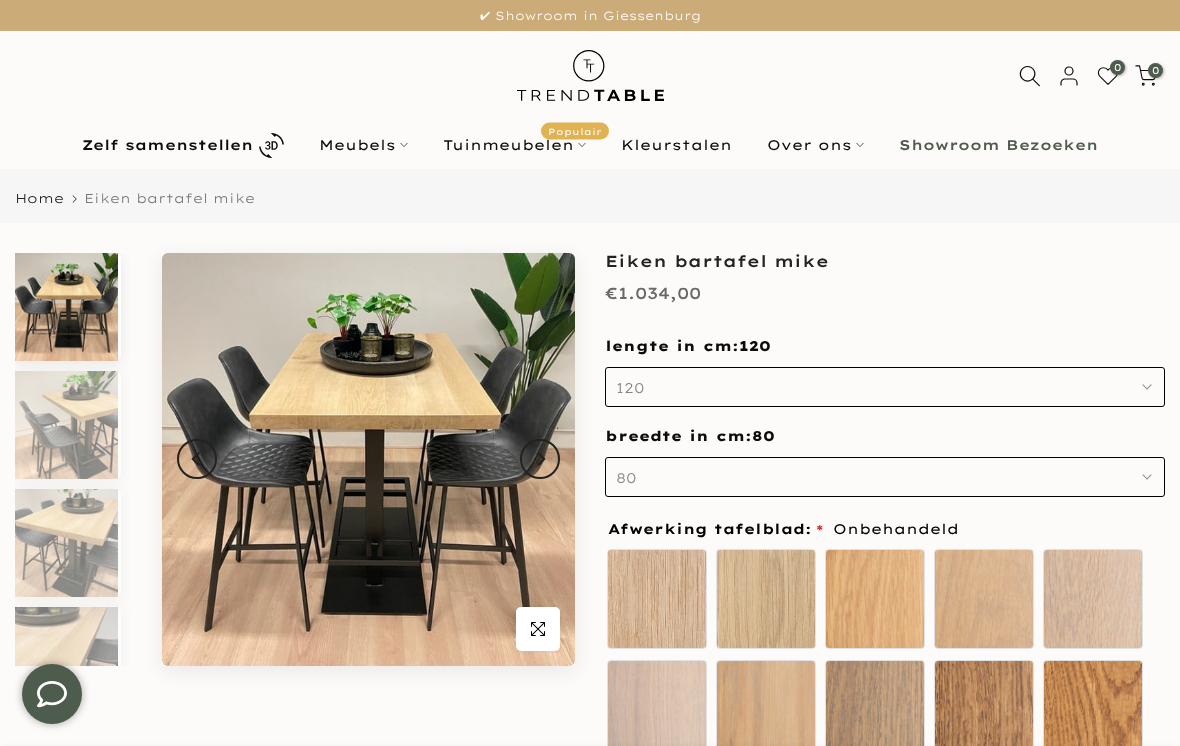click on "120" at bounding box center [885, 387] 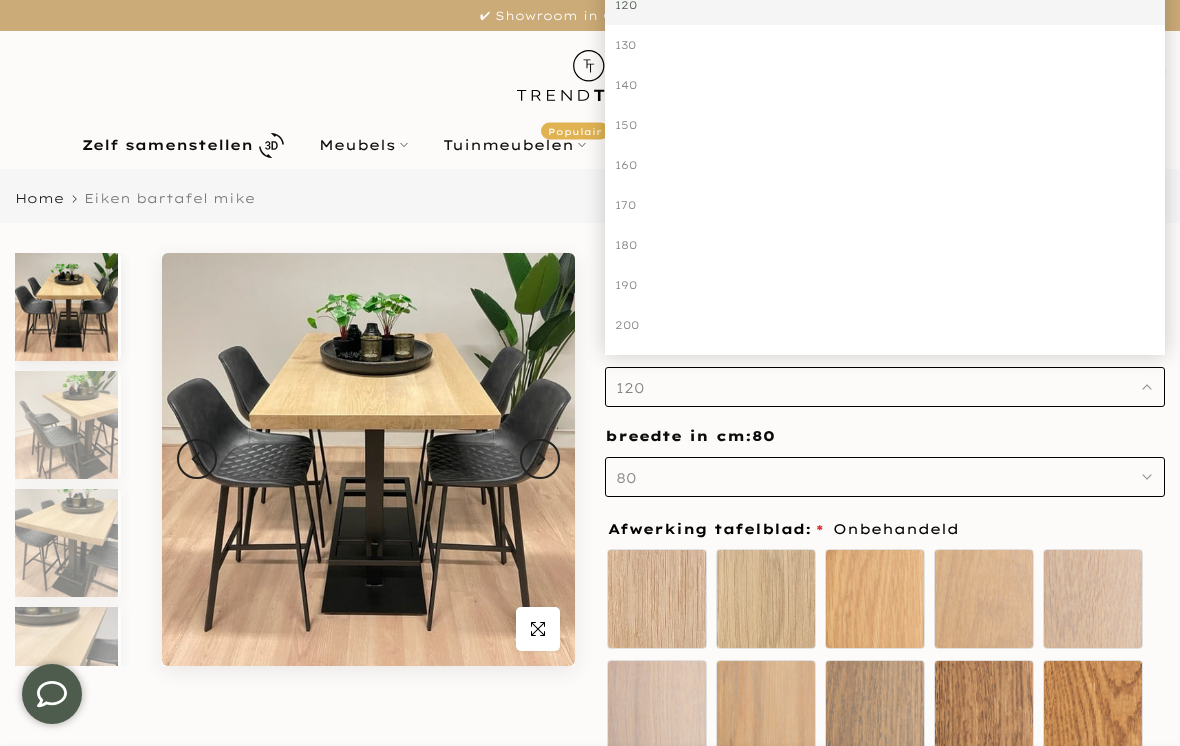 click on "180" at bounding box center [885, 245] 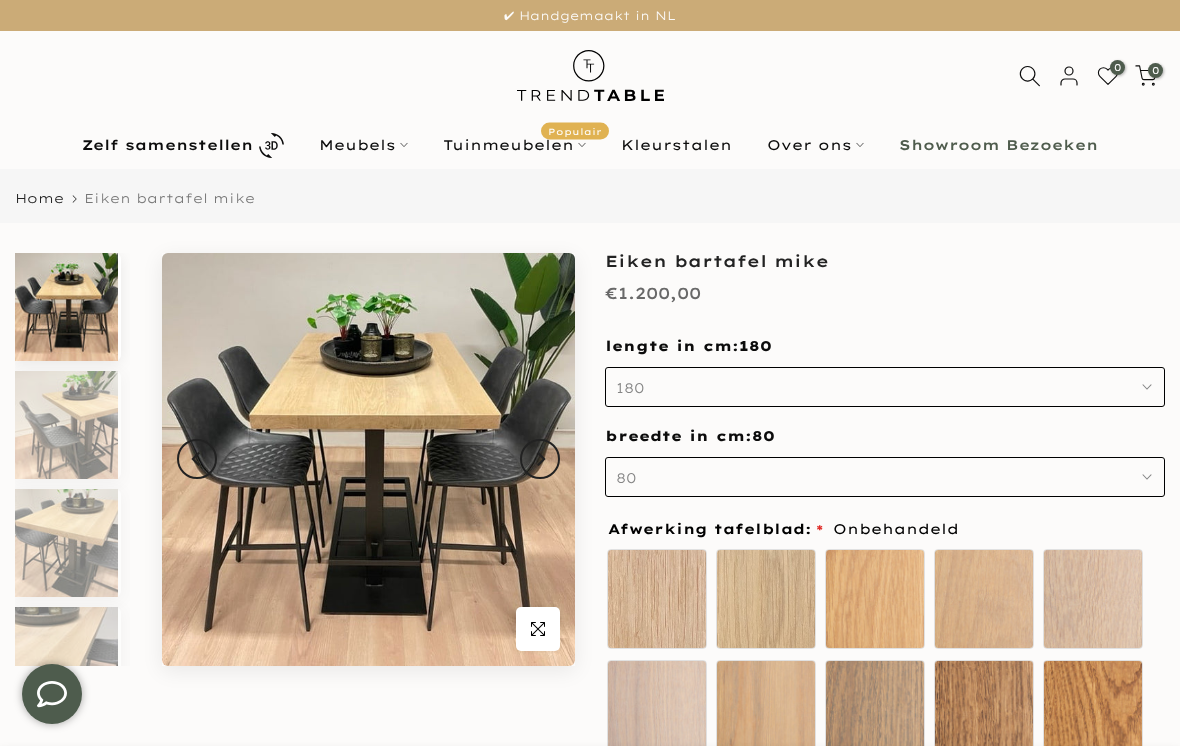click on "80" at bounding box center (885, 477) 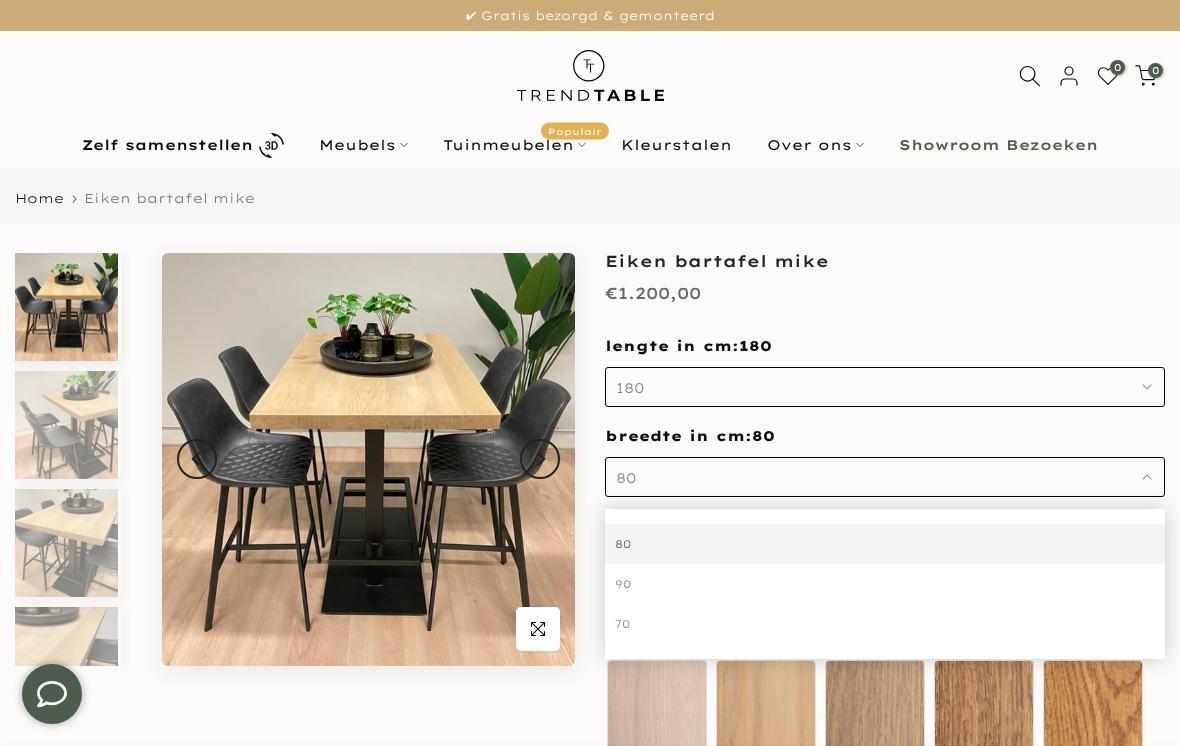 click on "90" at bounding box center (885, 584) 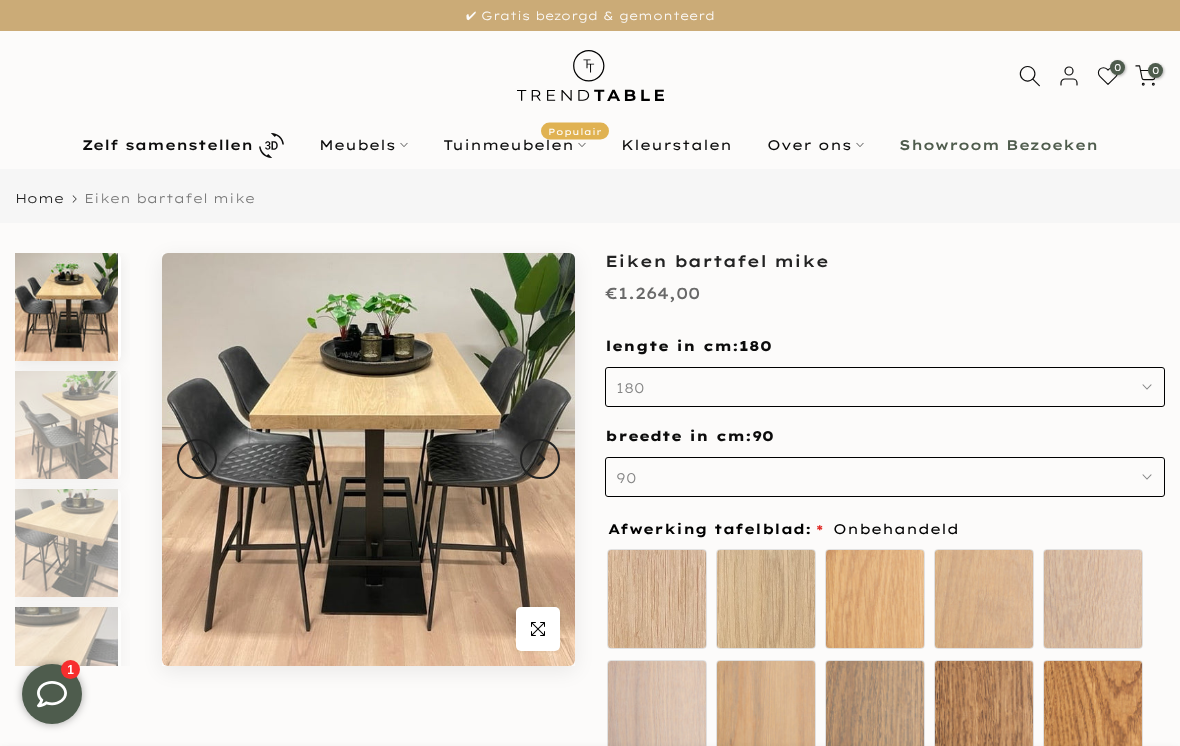 click at bounding box center (66, 425) 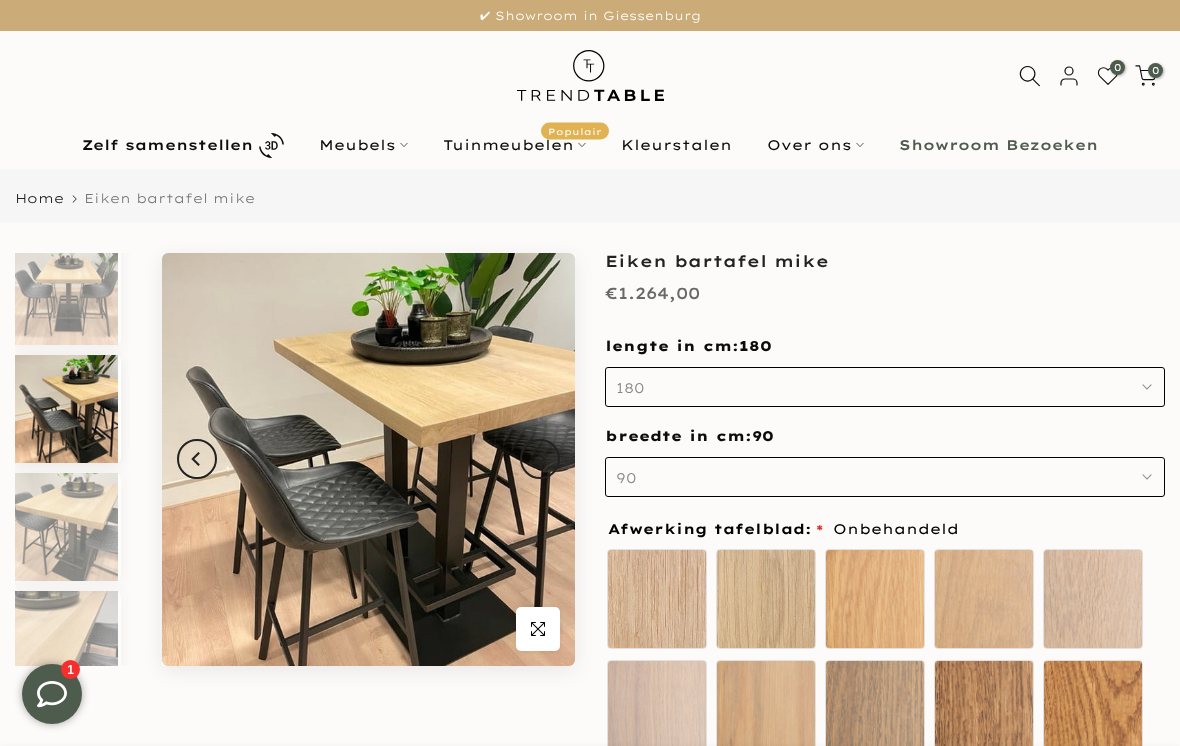 scroll, scrollTop: 18, scrollLeft: 0, axis: vertical 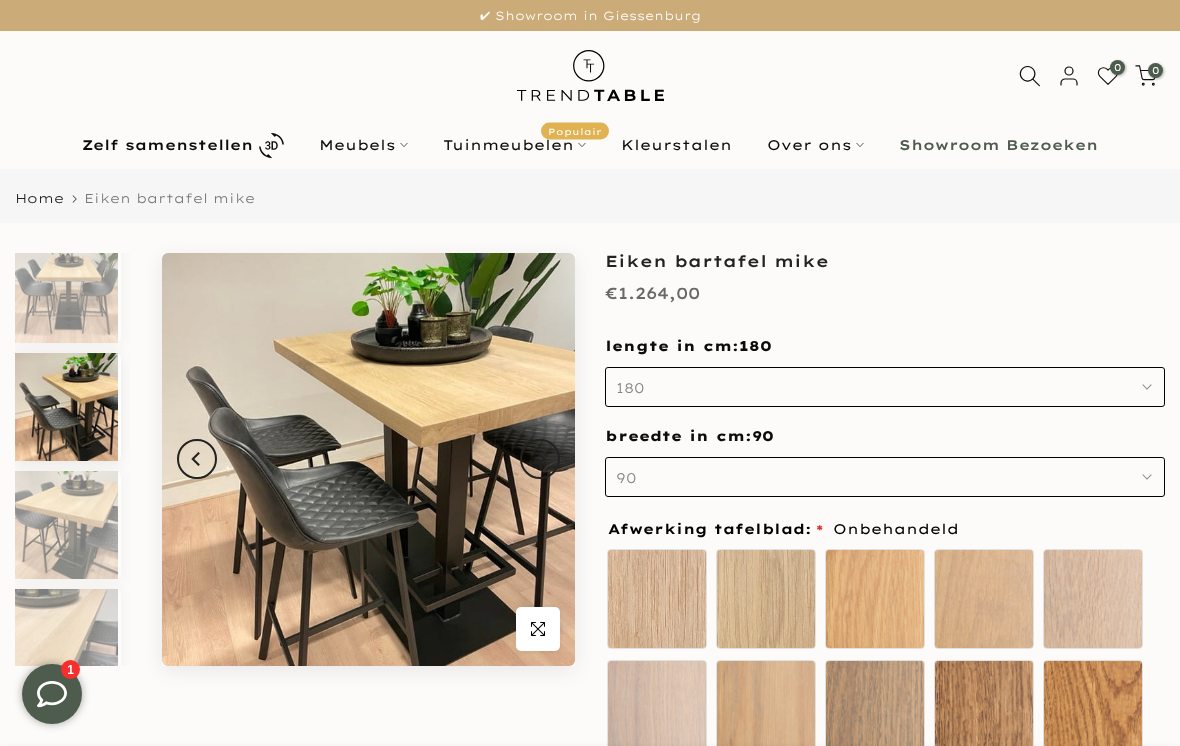 click at bounding box center (66, 525) 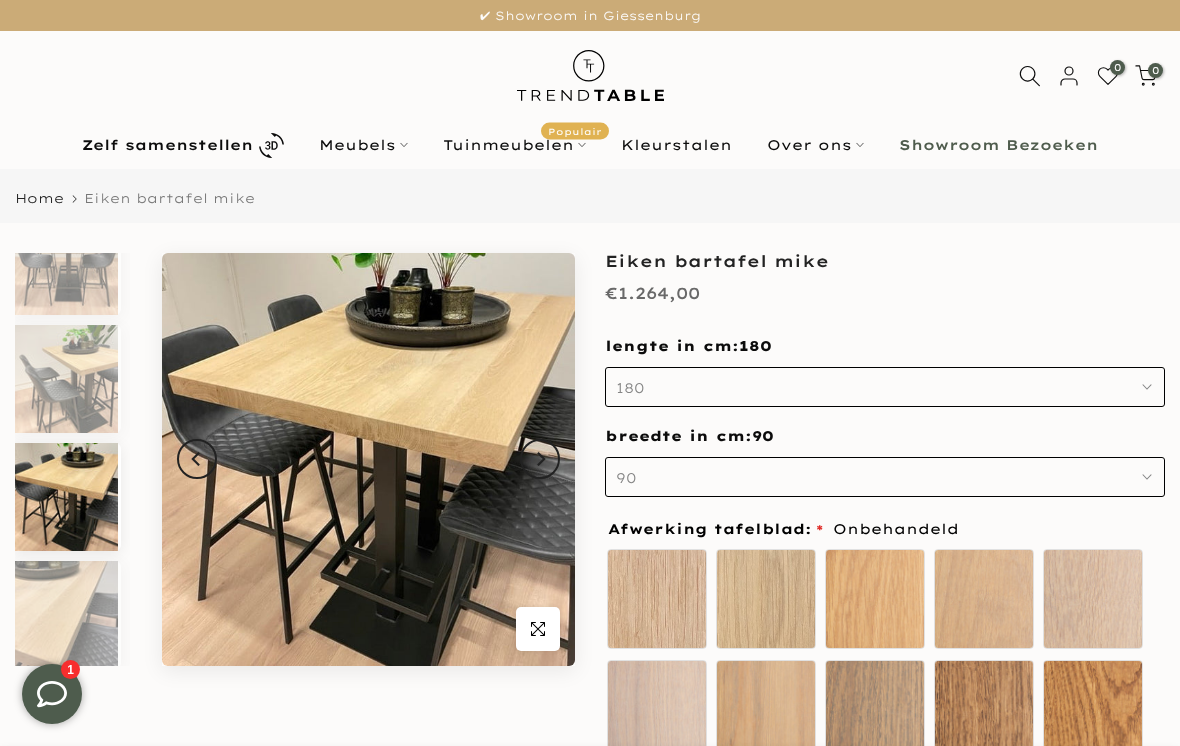 scroll, scrollTop: 49, scrollLeft: 0, axis: vertical 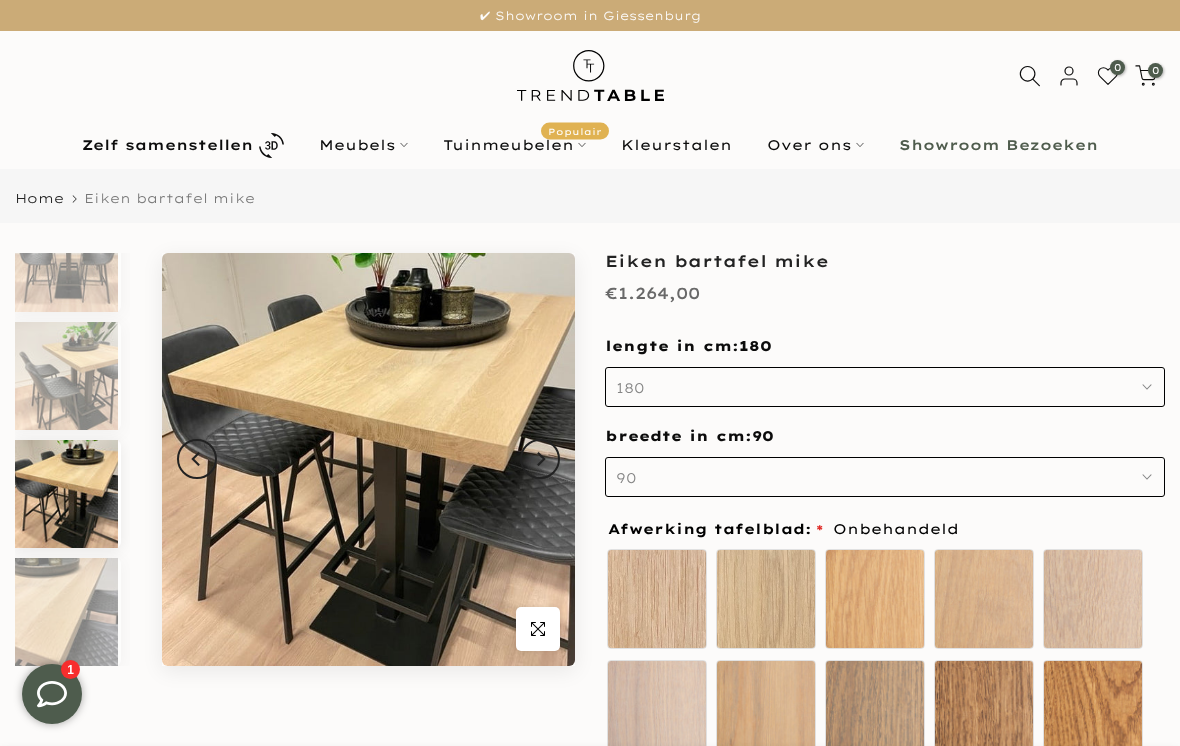 click at bounding box center (66, 612) 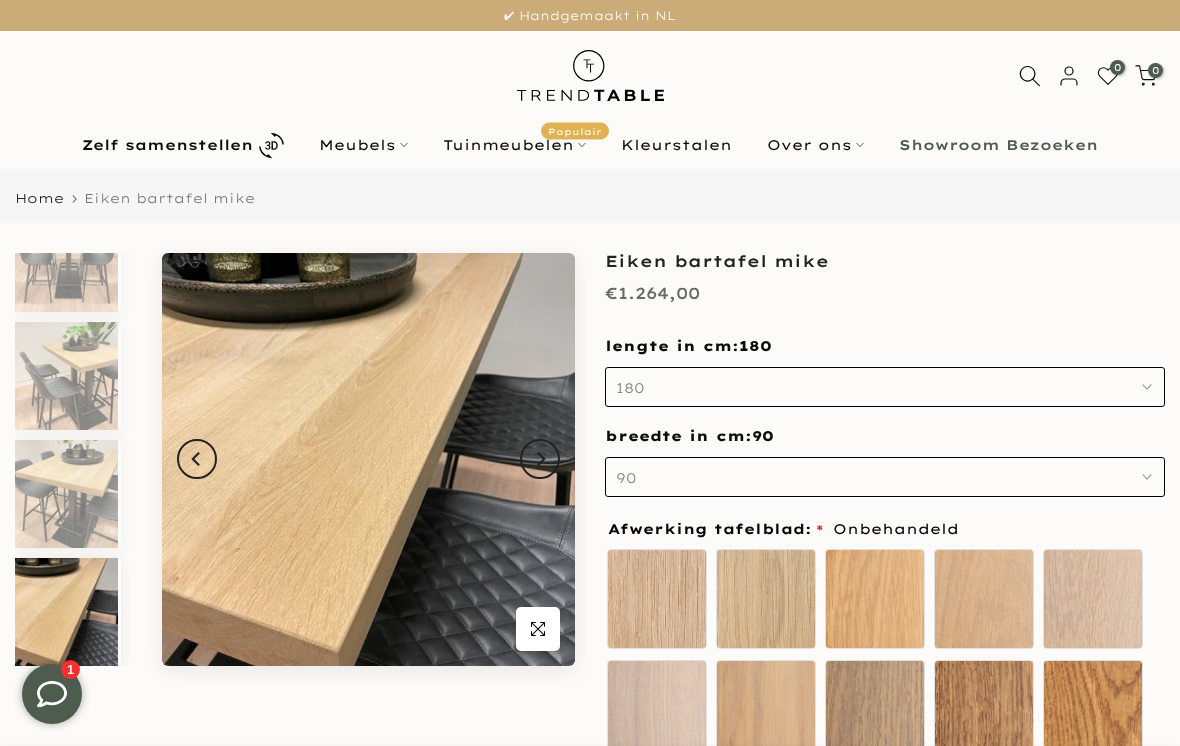click at bounding box center [66, 494] 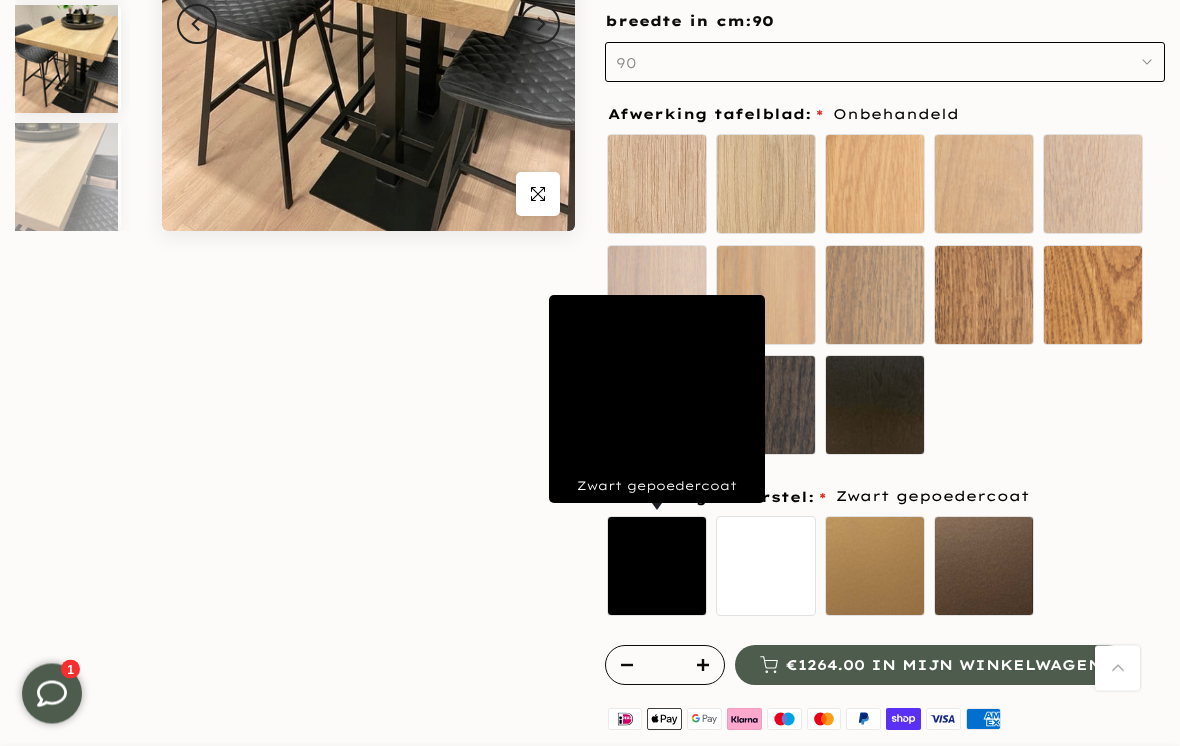 scroll, scrollTop: 435, scrollLeft: 0, axis: vertical 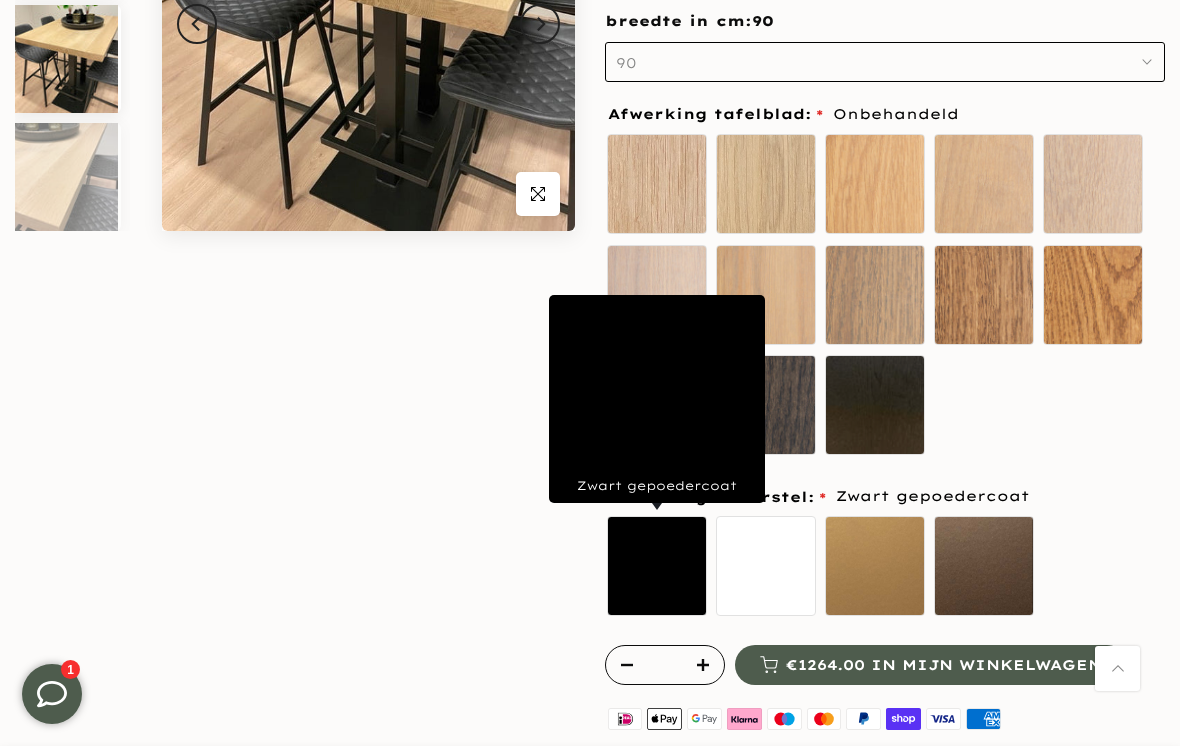 click on "Zwart gepoedercoat" at bounding box center (657, 566) 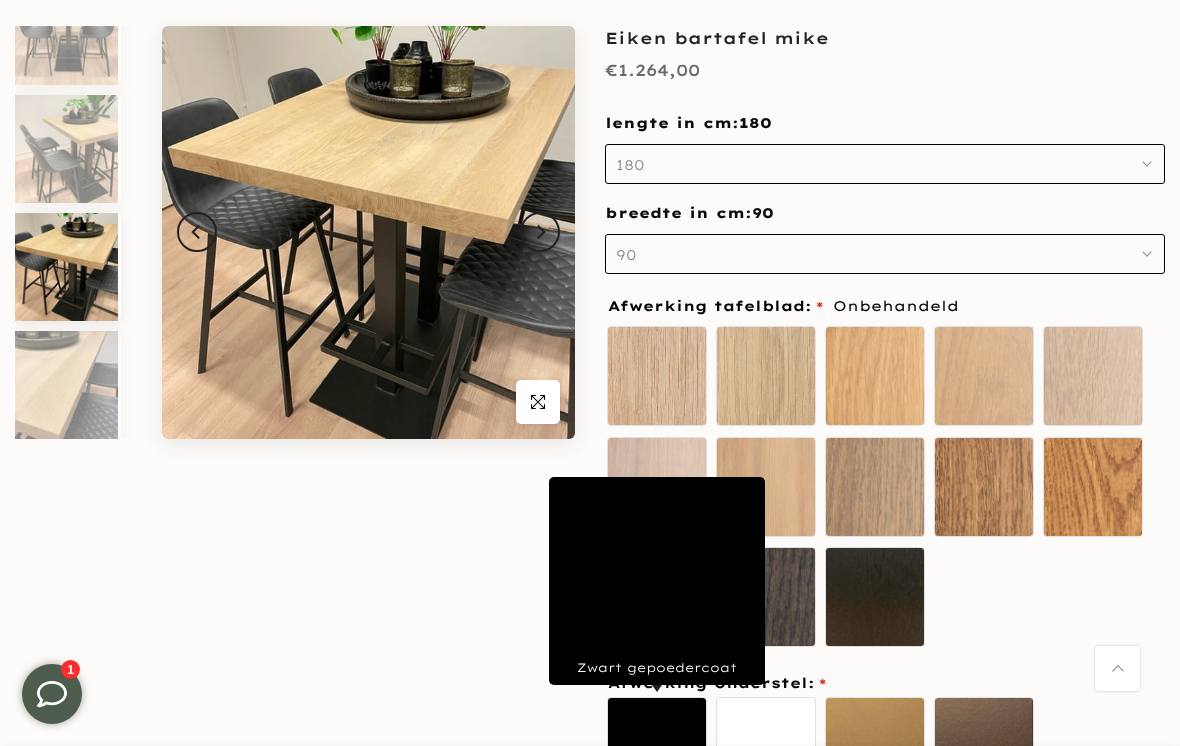 scroll, scrollTop: 229, scrollLeft: 0, axis: vertical 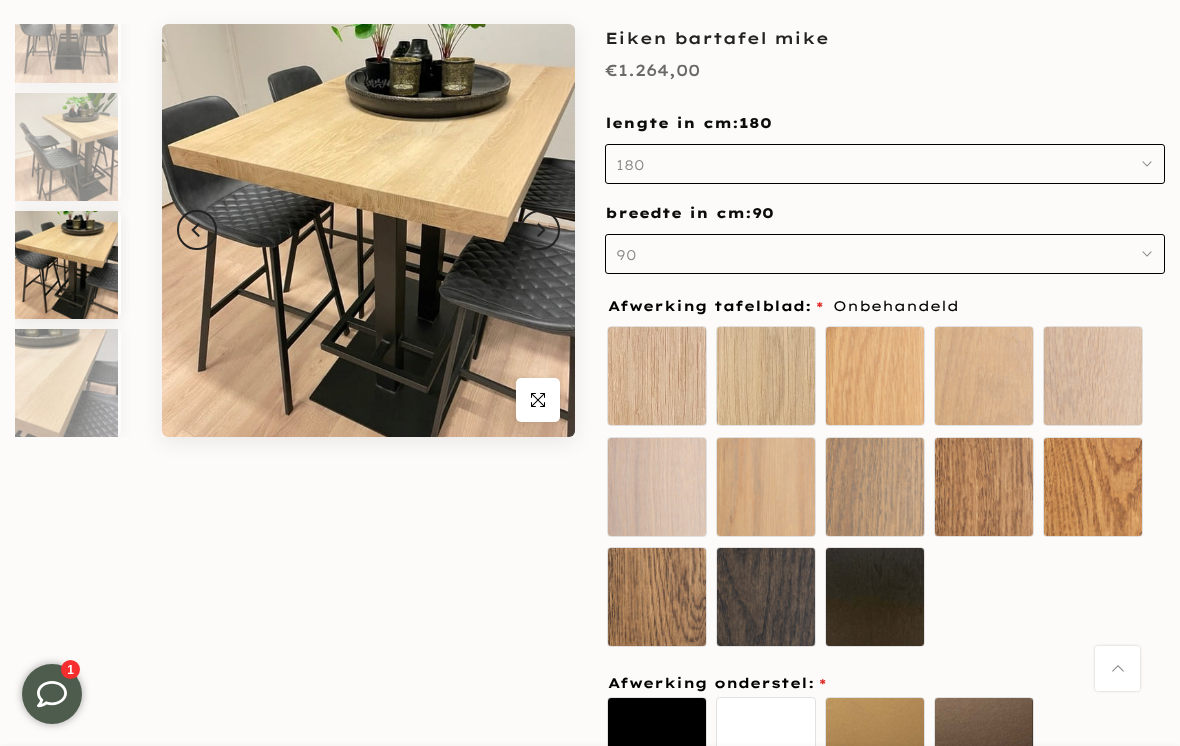 click on "Onbehandeld
Ultra mat
Sand oak
White
Mist" at bounding box center [885, 490] 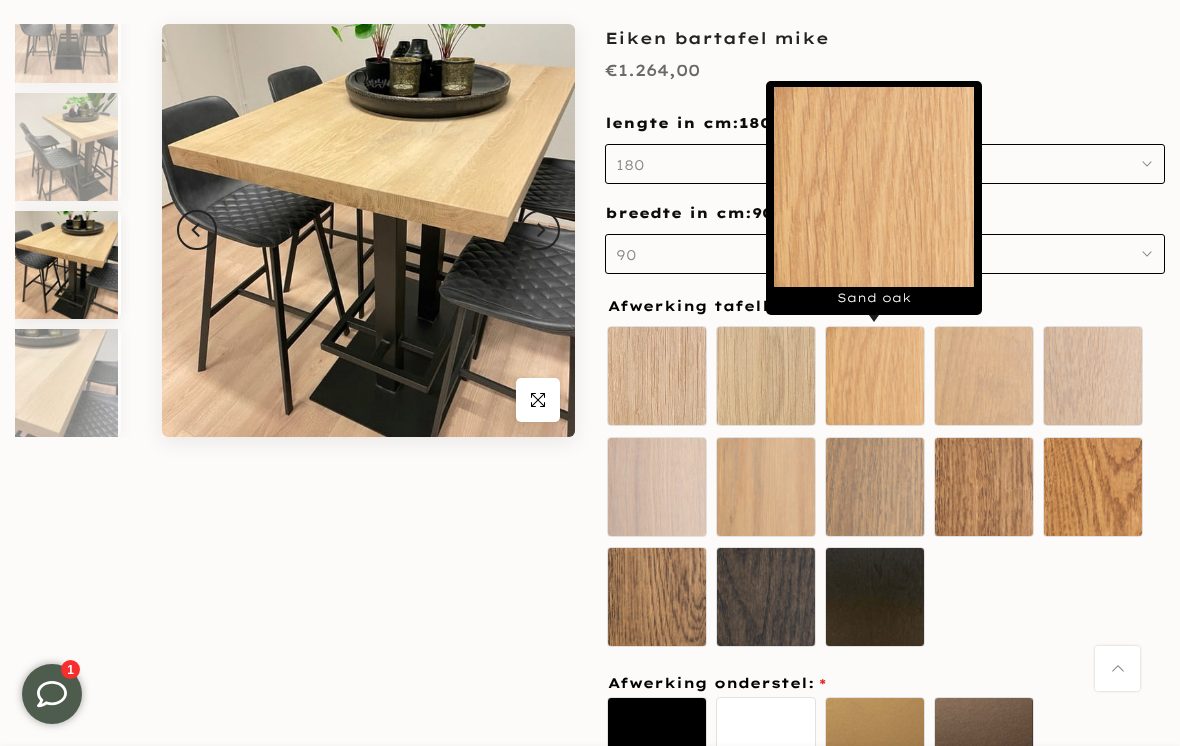 click on "Sand oak" at bounding box center [875, 376] 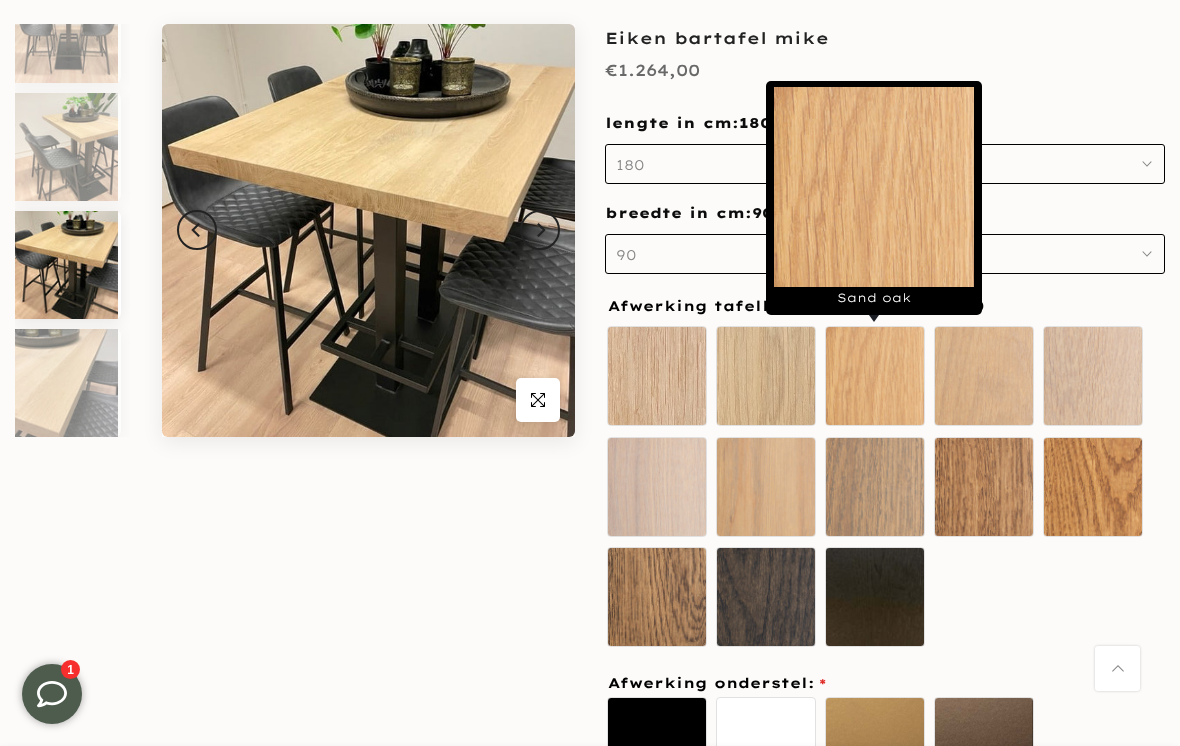 click on "Ultra mat" at bounding box center (766, 376) 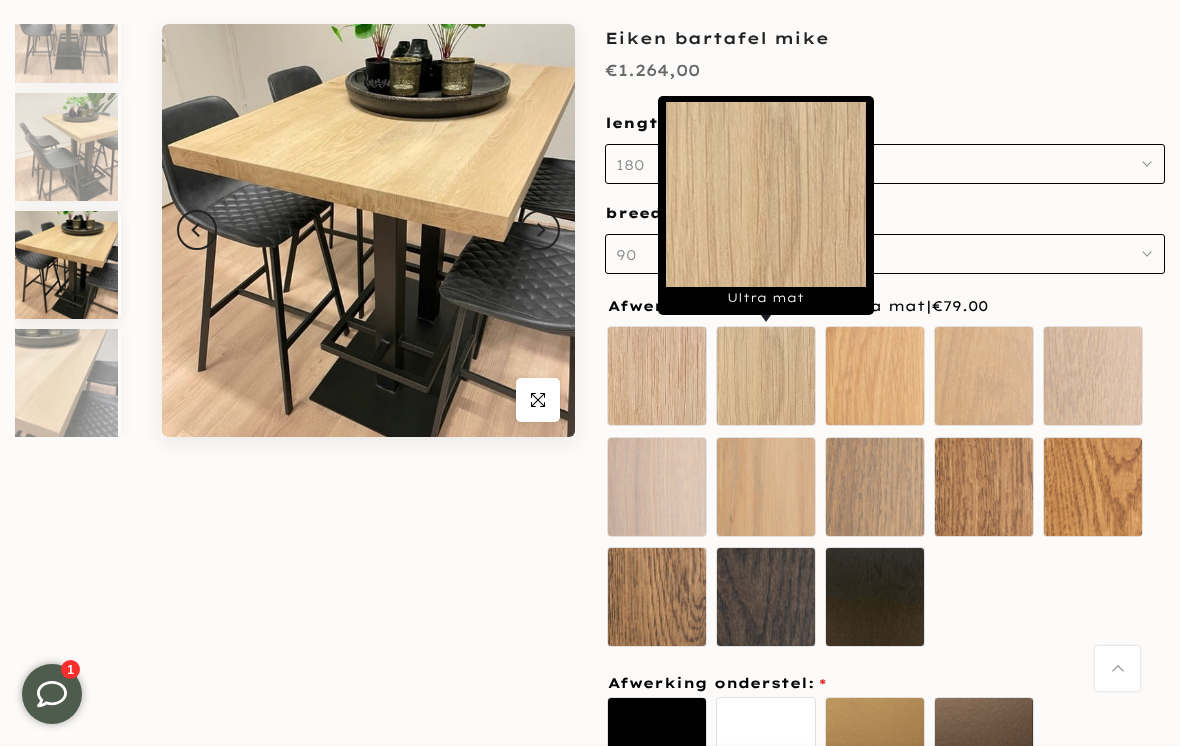 click on "Onbehandeld" at bounding box center [657, 376] 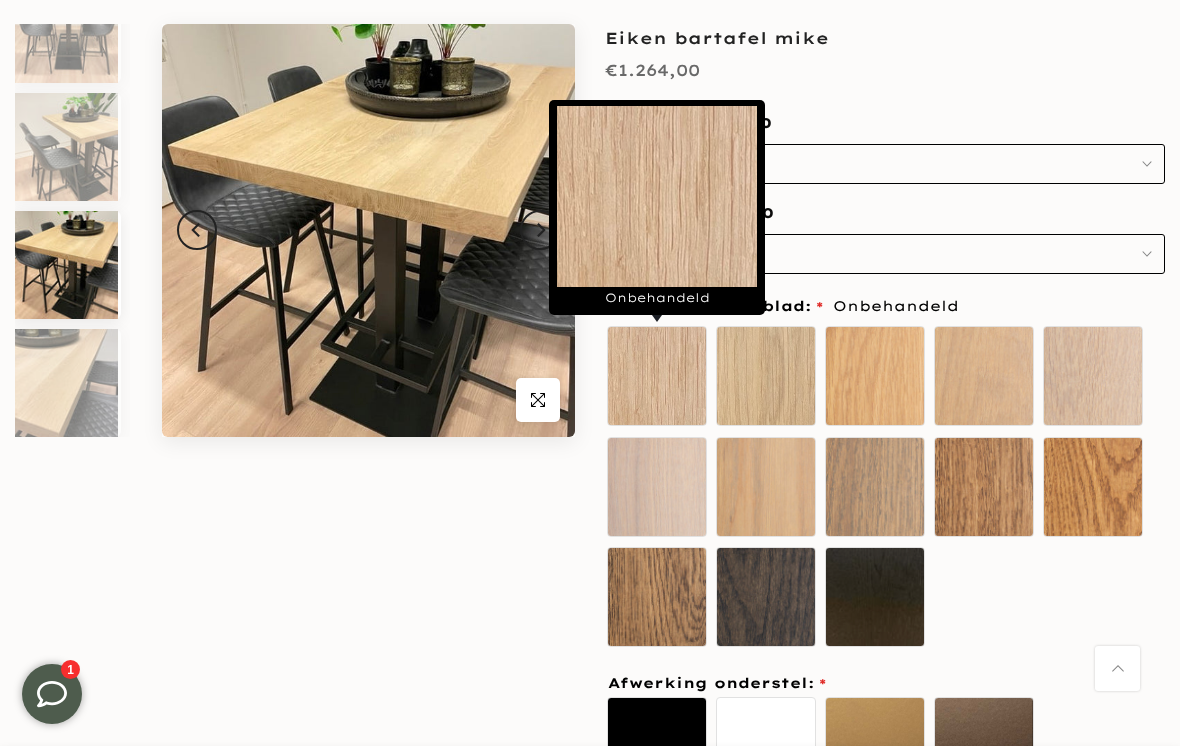 click on "Ultra mat" at bounding box center (766, 376) 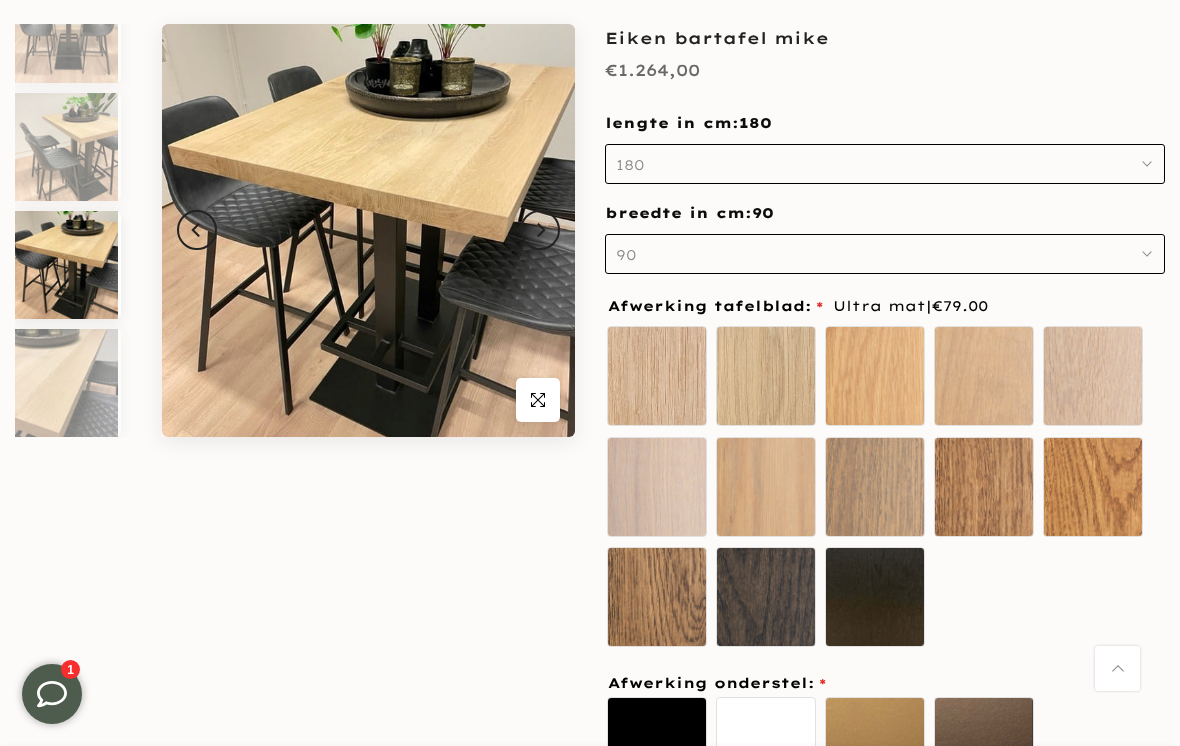 click on "Sand oak" at bounding box center [875, 376] 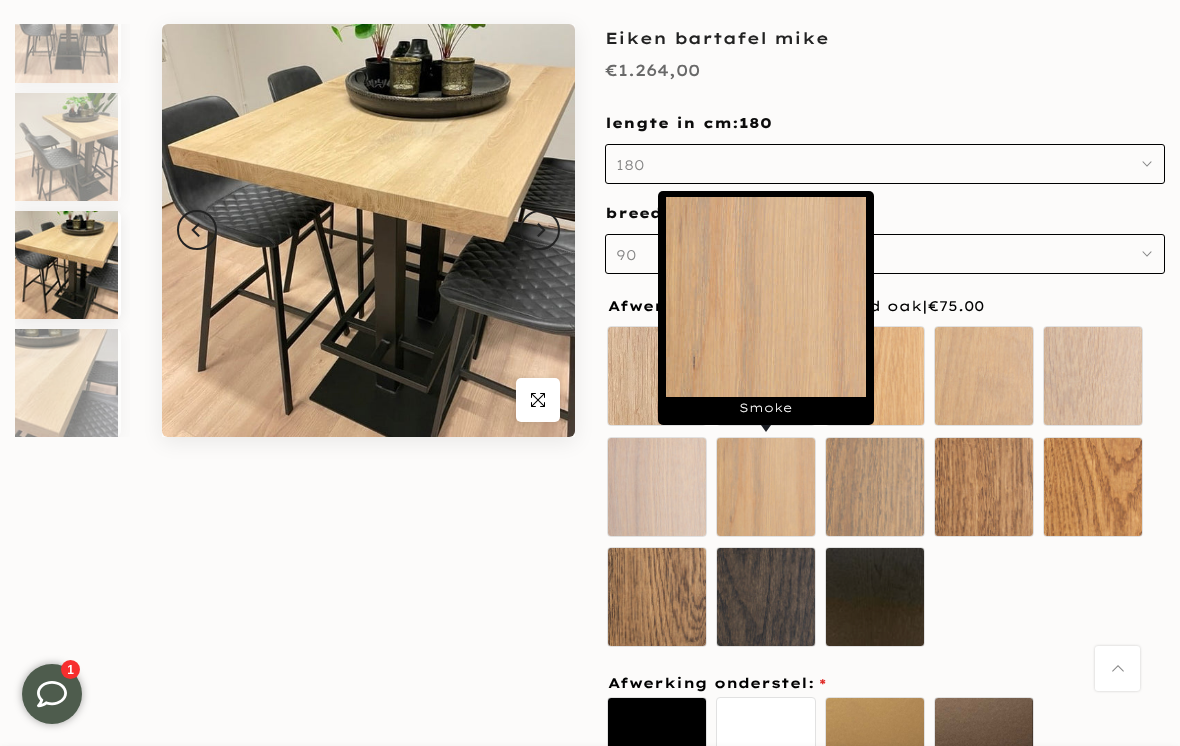 click on "Smoke" at bounding box center [766, 487] 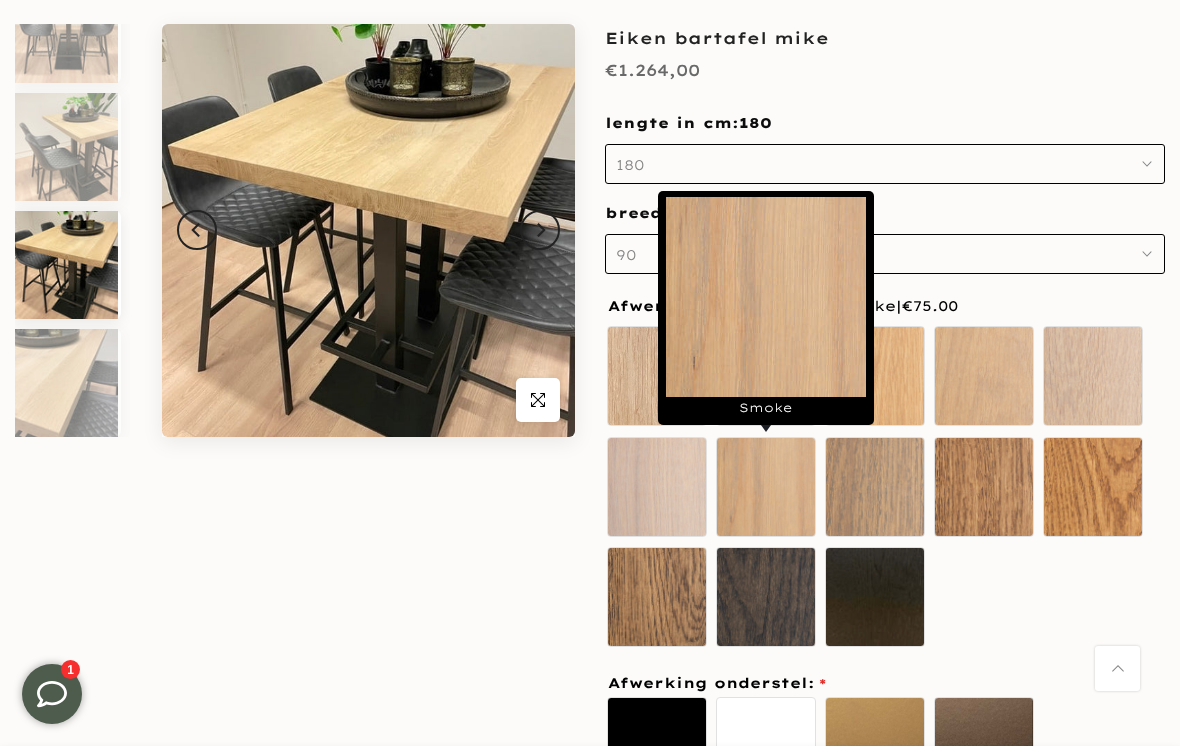 click on "Ash" at bounding box center (875, 487) 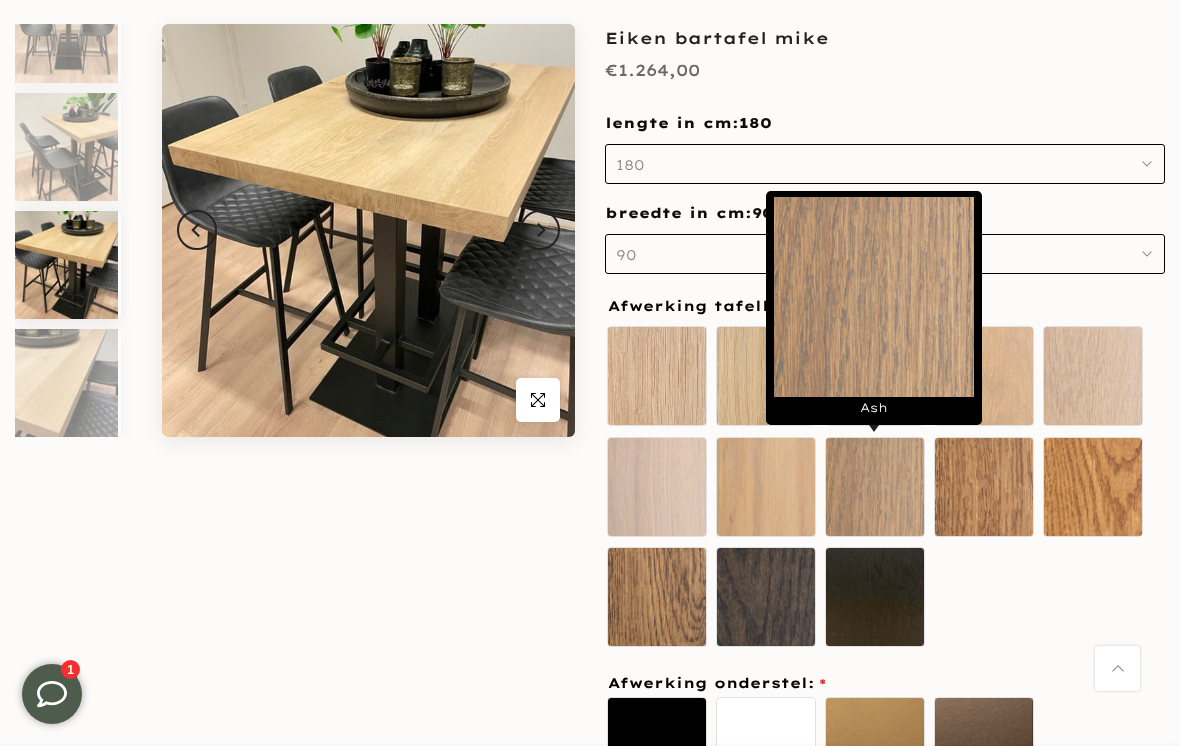click on "Walnut" at bounding box center (984, 487) 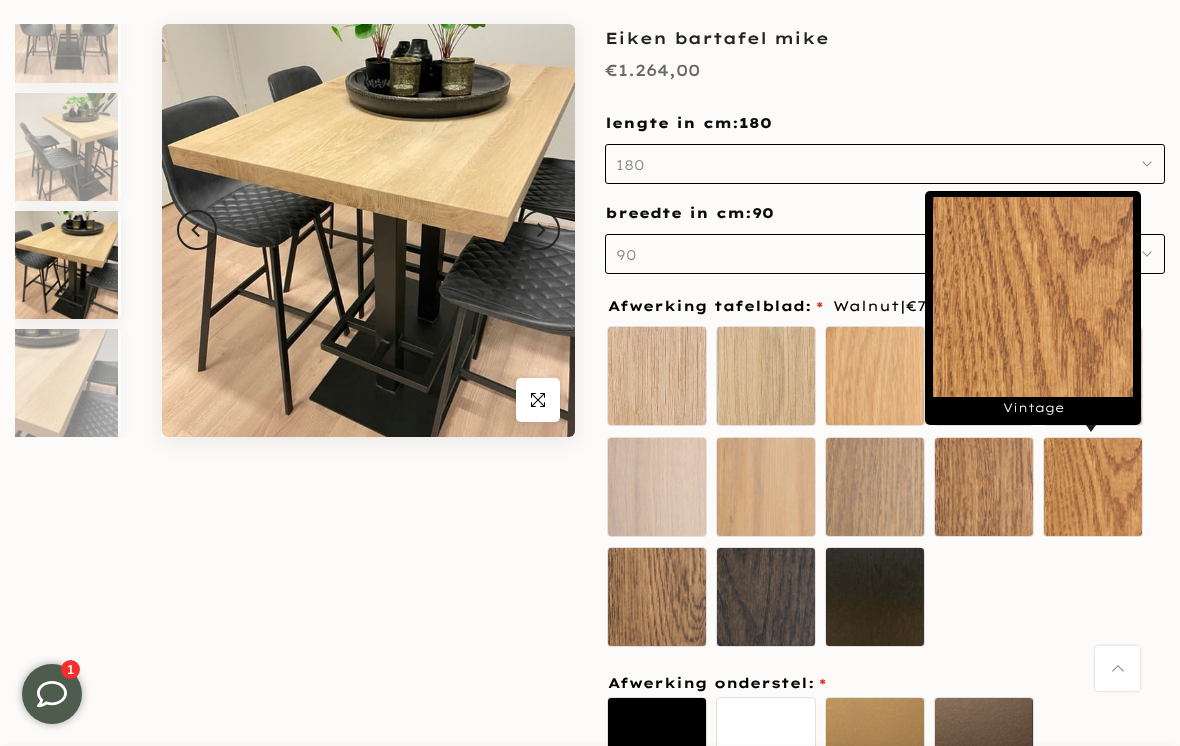 click on "Vintage" at bounding box center [1093, 487] 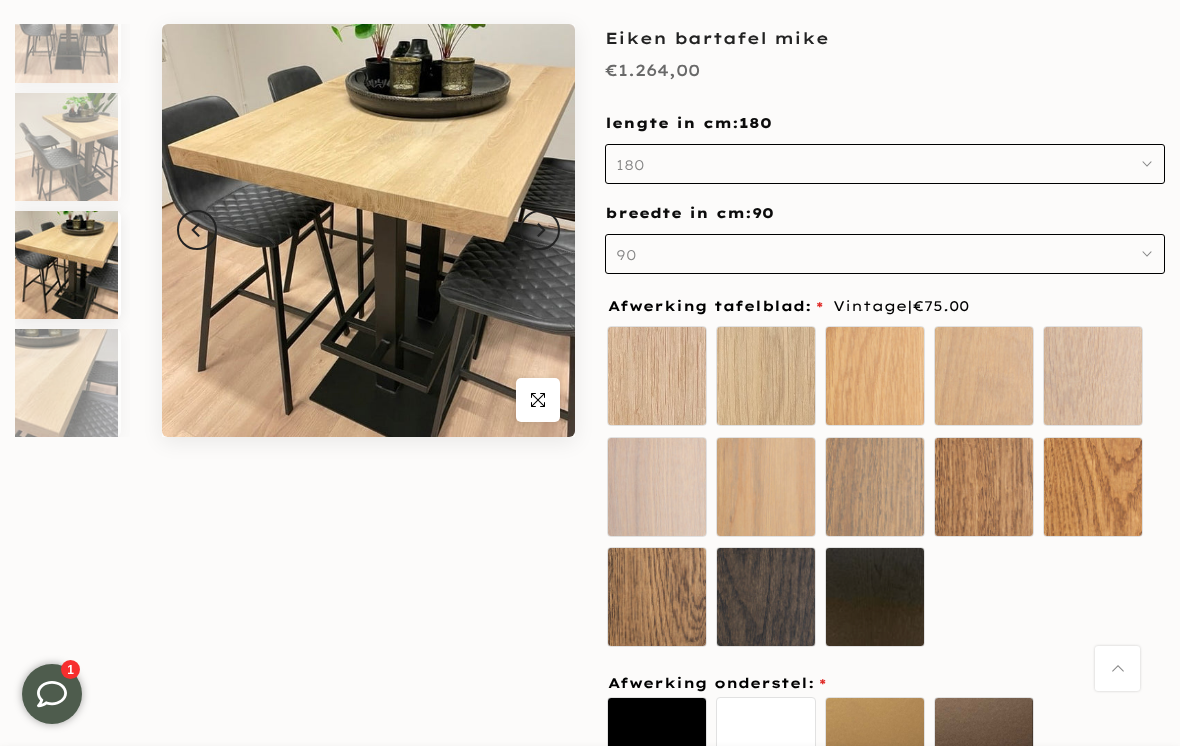 click on "Chocolate" at bounding box center [657, 598] 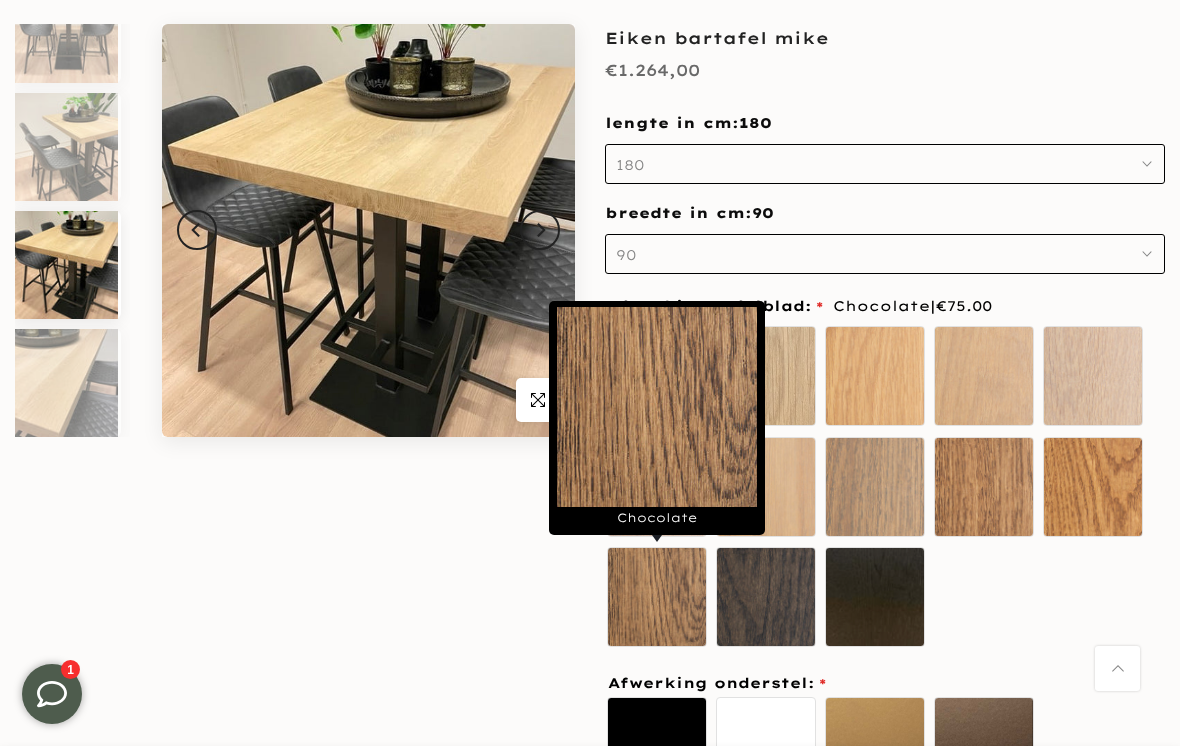 click on "Sand oak" at bounding box center (875, 376) 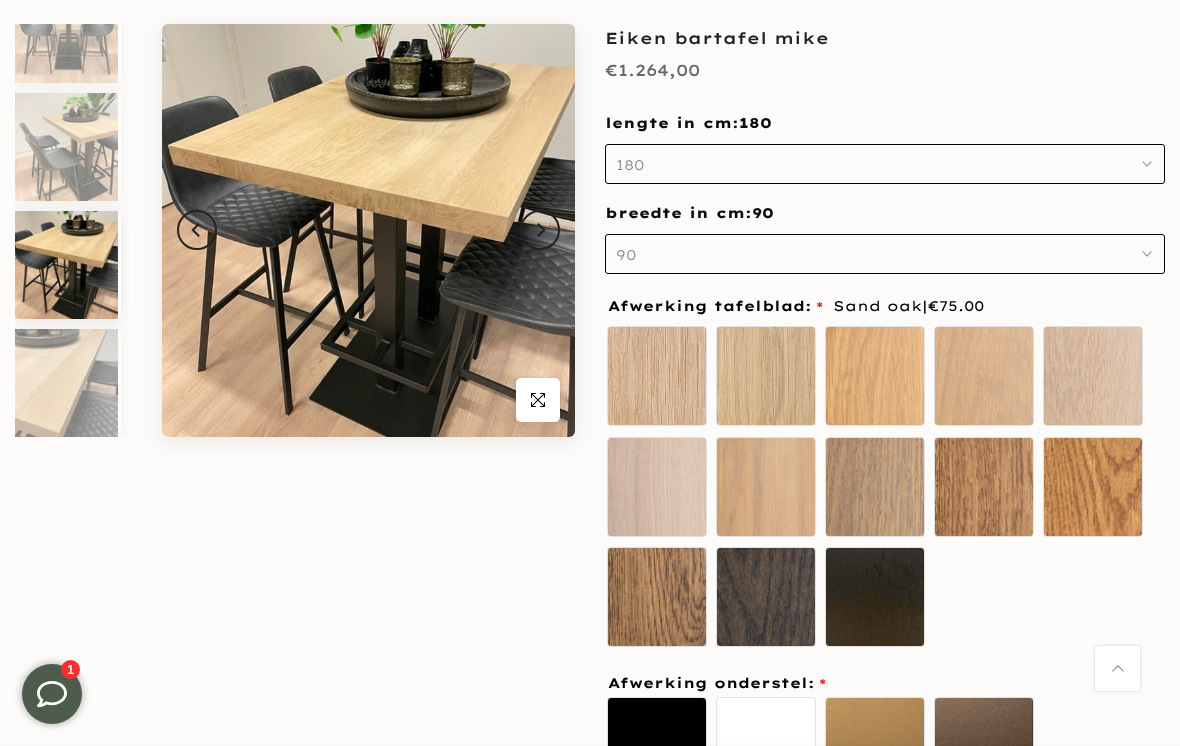 click on "Onbehandeld
Ultra mat
Sand oak
White
Mist" at bounding box center (885, 490) 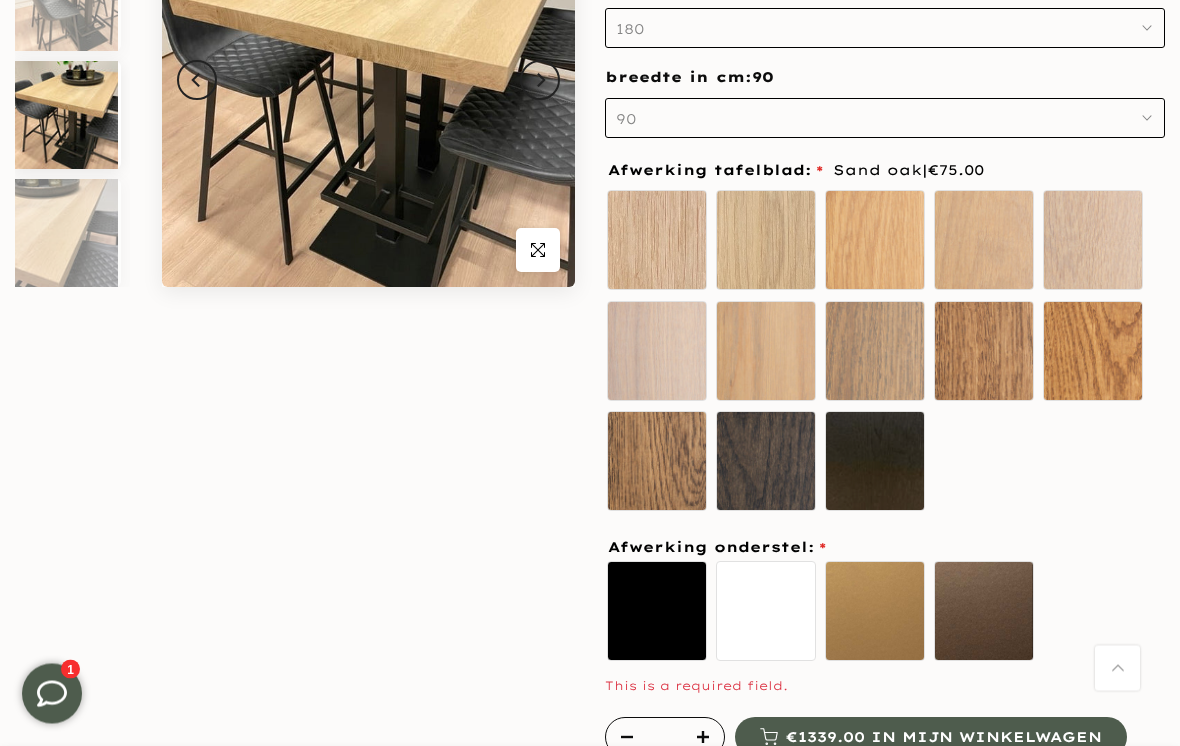 scroll, scrollTop: 379, scrollLeft: 0, axis: vertical 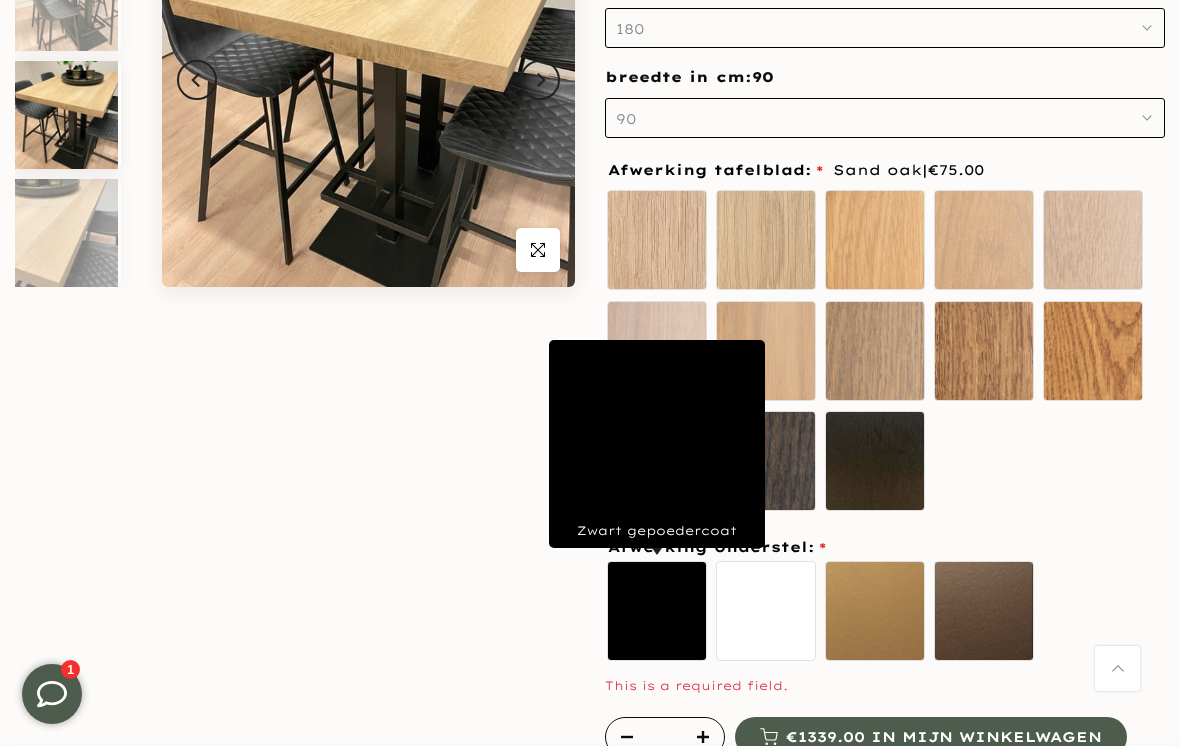 click on "Zwart gepoedercoat" at bounding box center (657, 611) 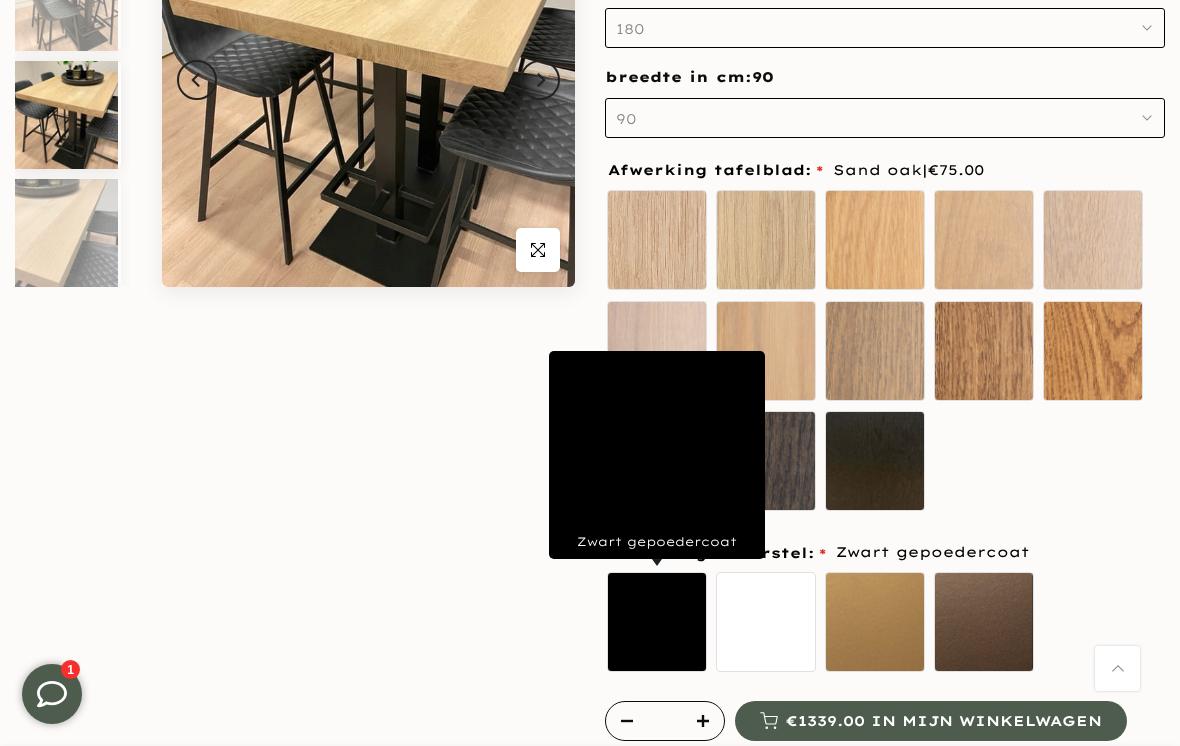 click on "Onbehandeld
Ultra mat
Sand oak
White
Mist" at bounding box center [885, 354] 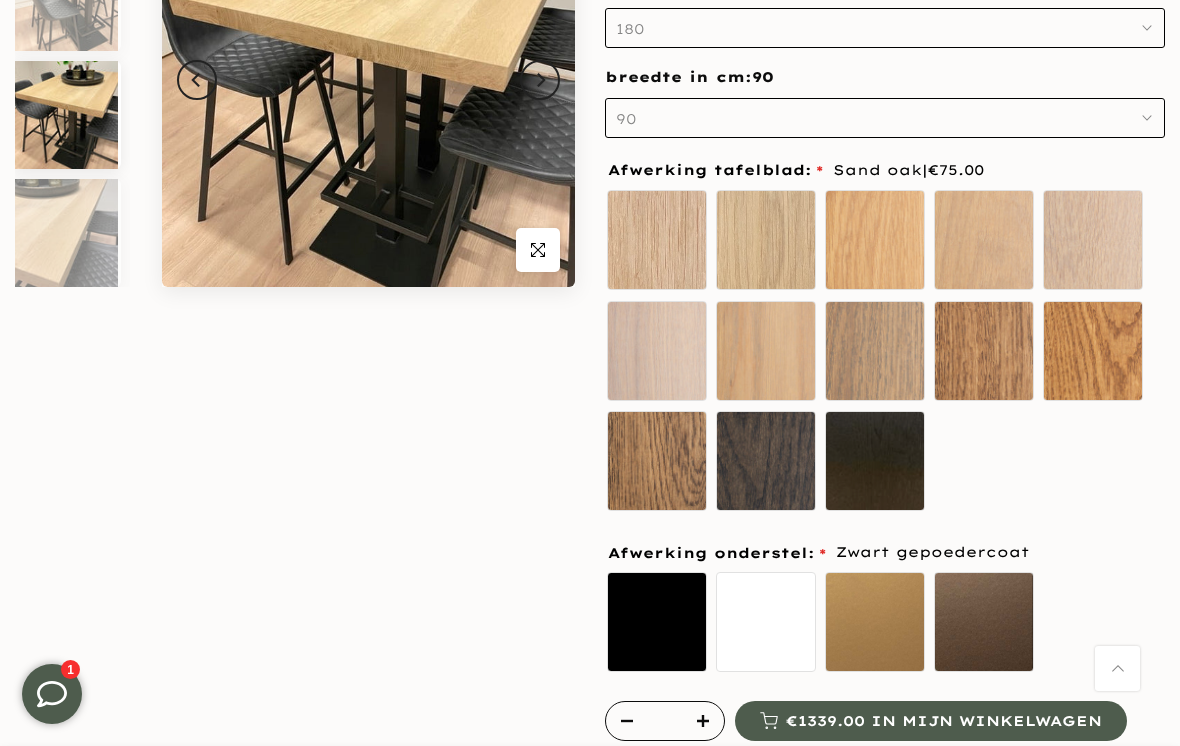 click on "Wit gepoedercoat" at bounding box center (766, 622) 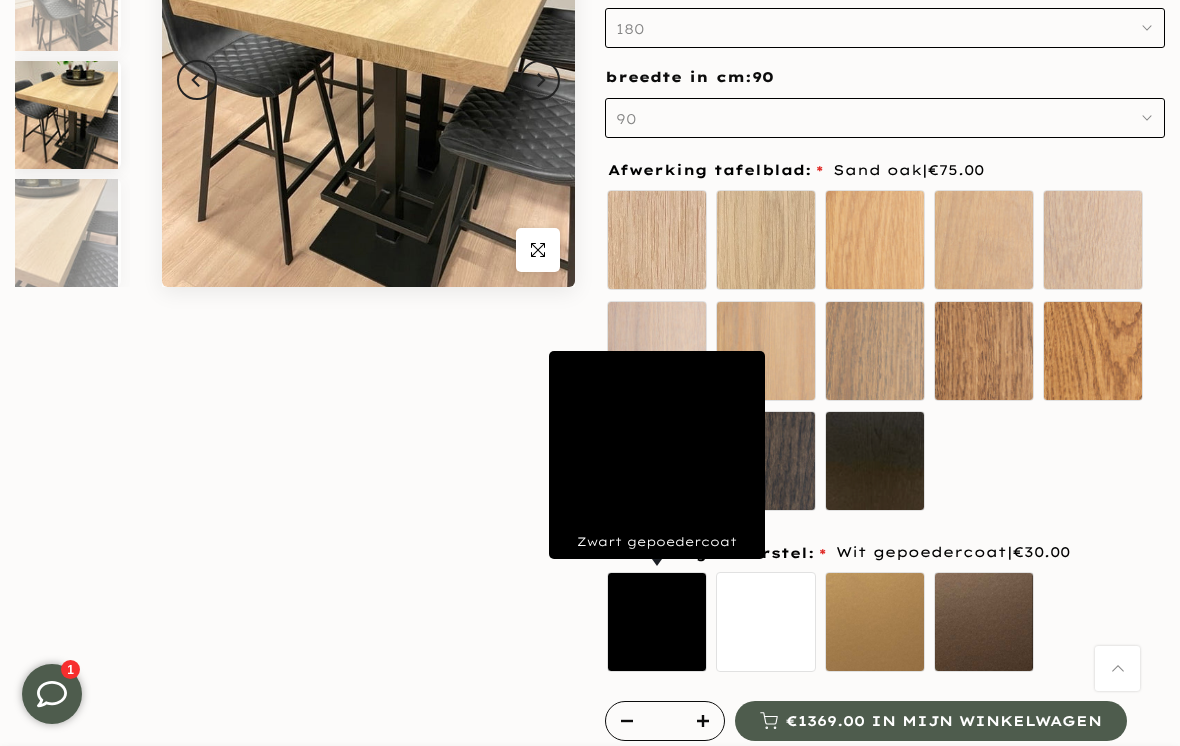click on "Zwart gepoedercoat" at bounding box center [657, 622] 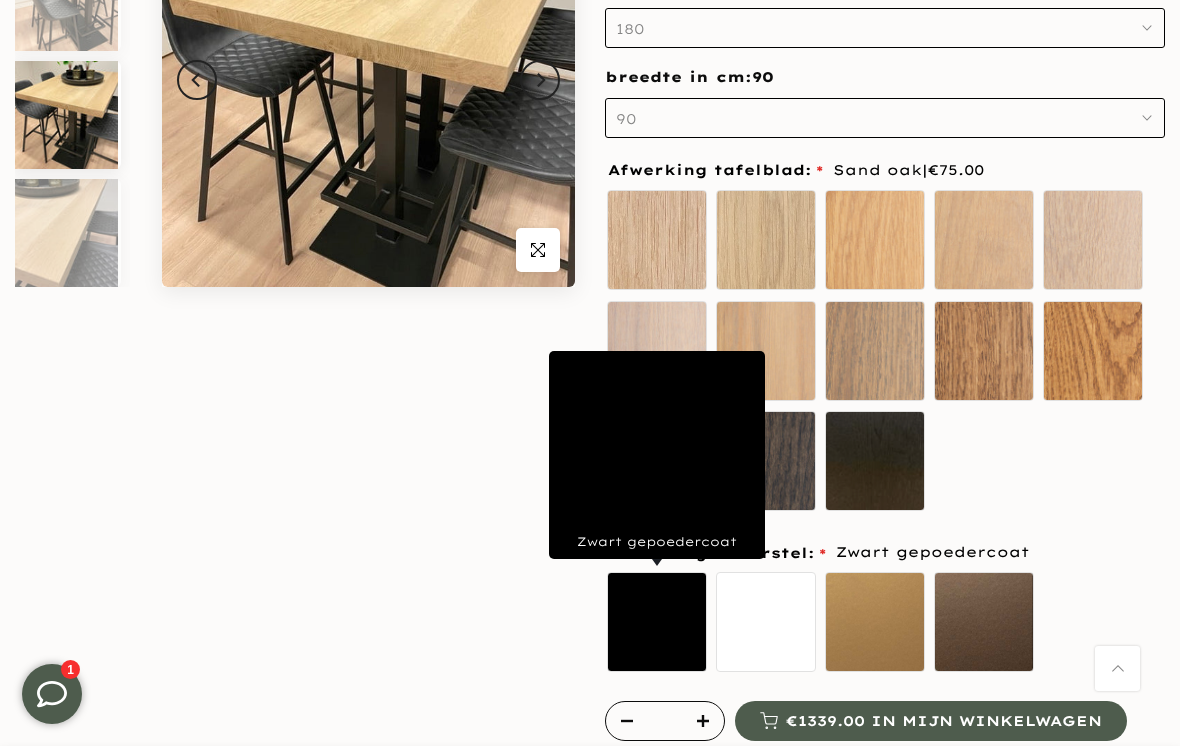 click on "Onbehandeld
Ultra mat
Sand oak
White
Mist" at bounding box center (885, 354) 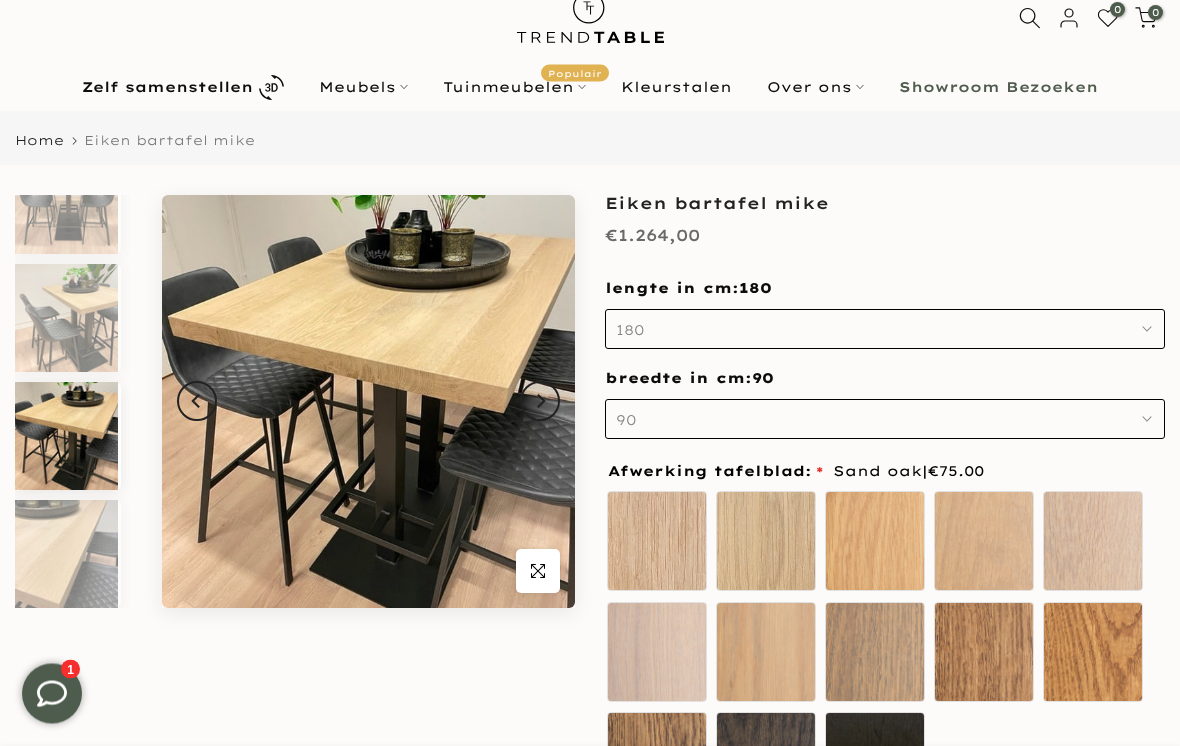 scroll, scrollTop: 58, scrollLeft: 0, axis: vertical 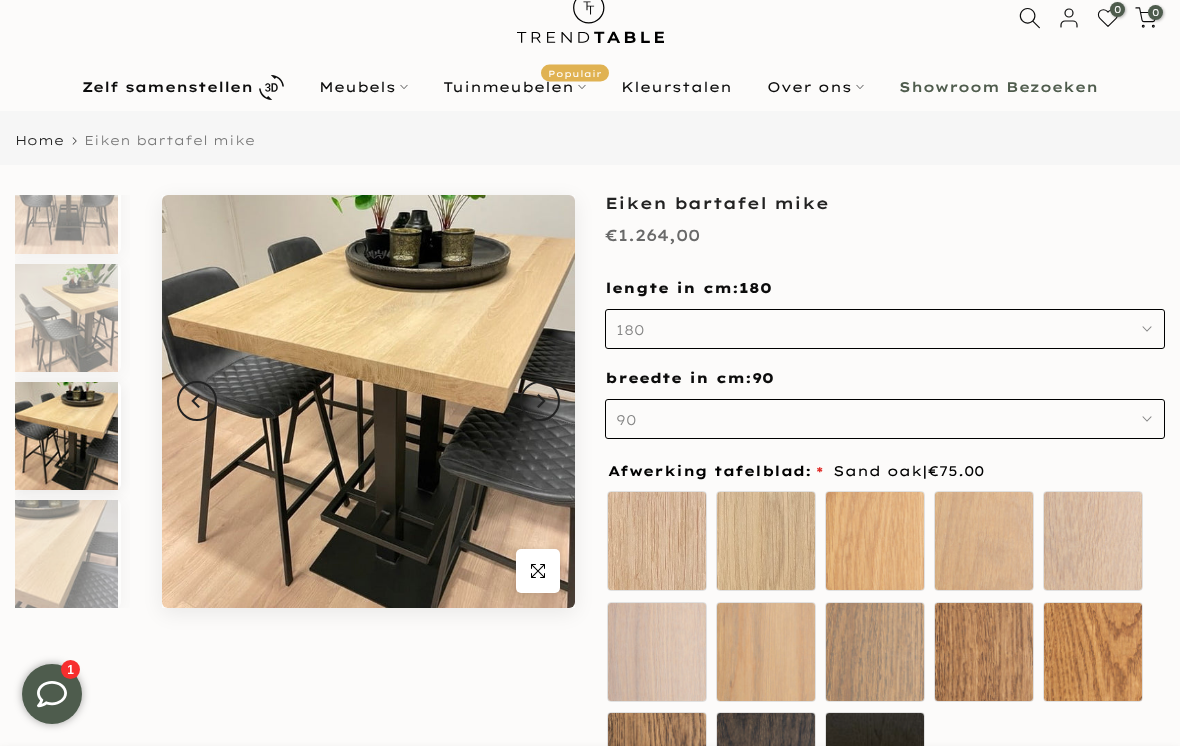 click at bounding box center (66, 200) 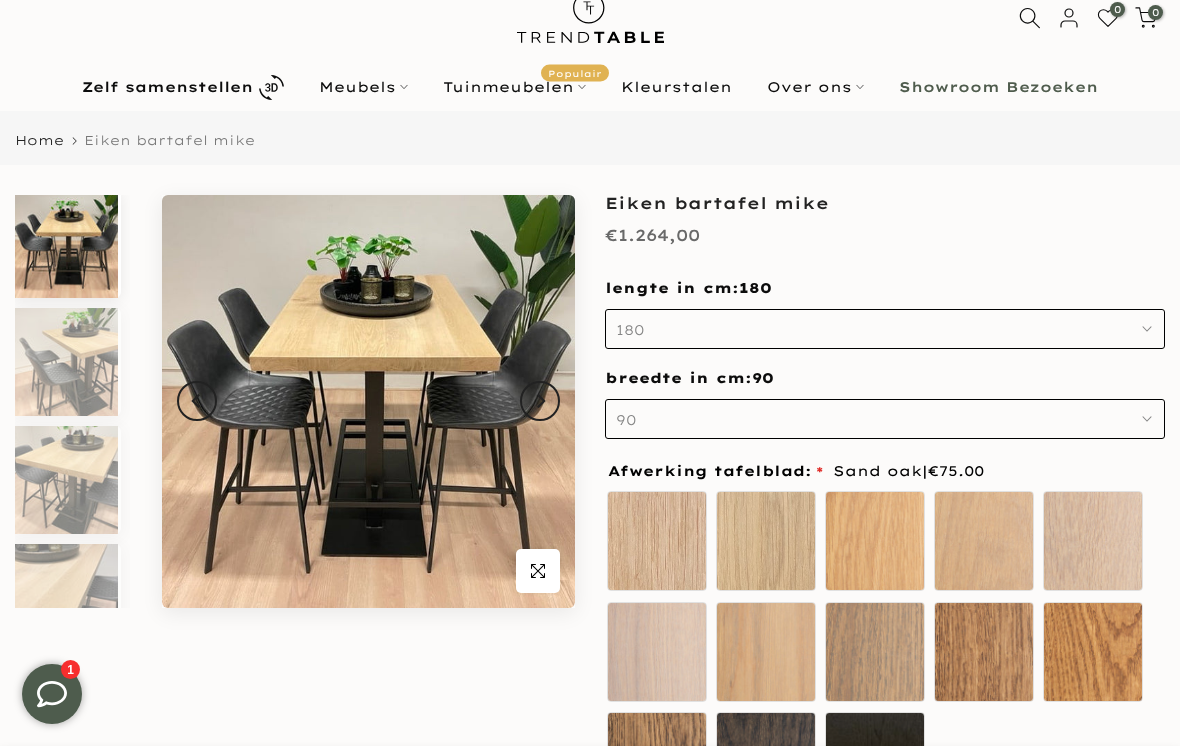 scroll, scrollTop: 0, scrollLeft: 0, axis: both 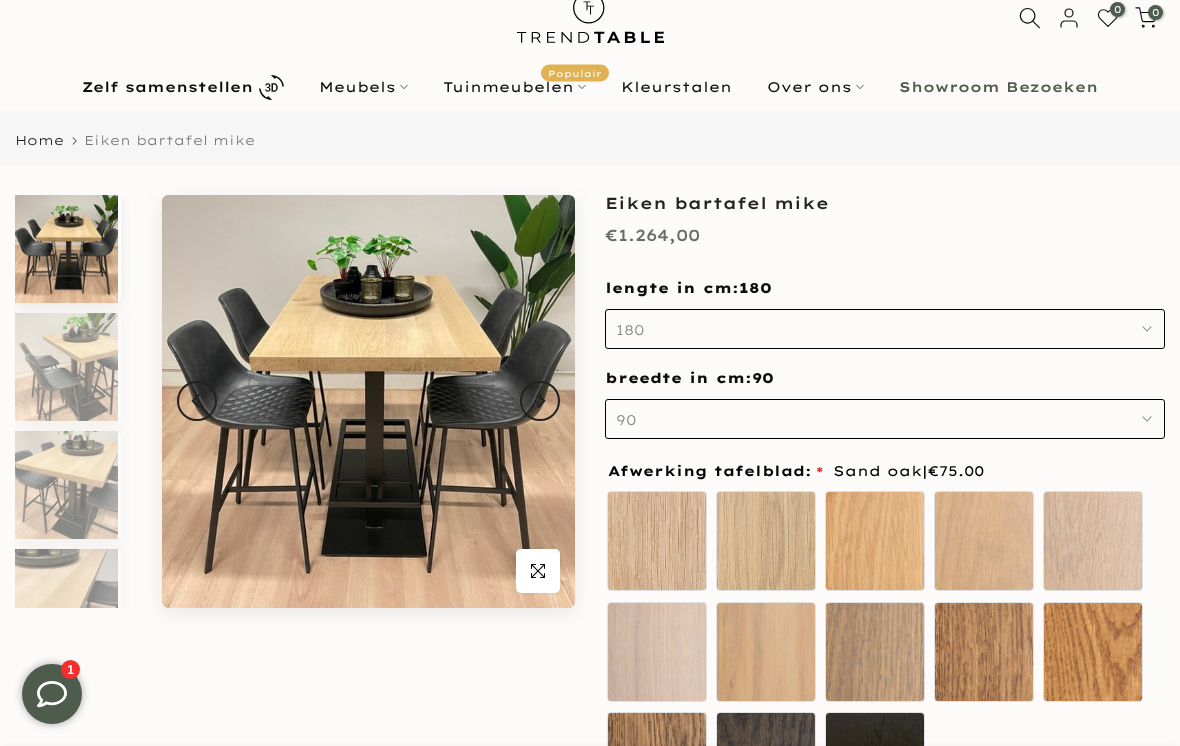 click at bounding box center [368, 401] 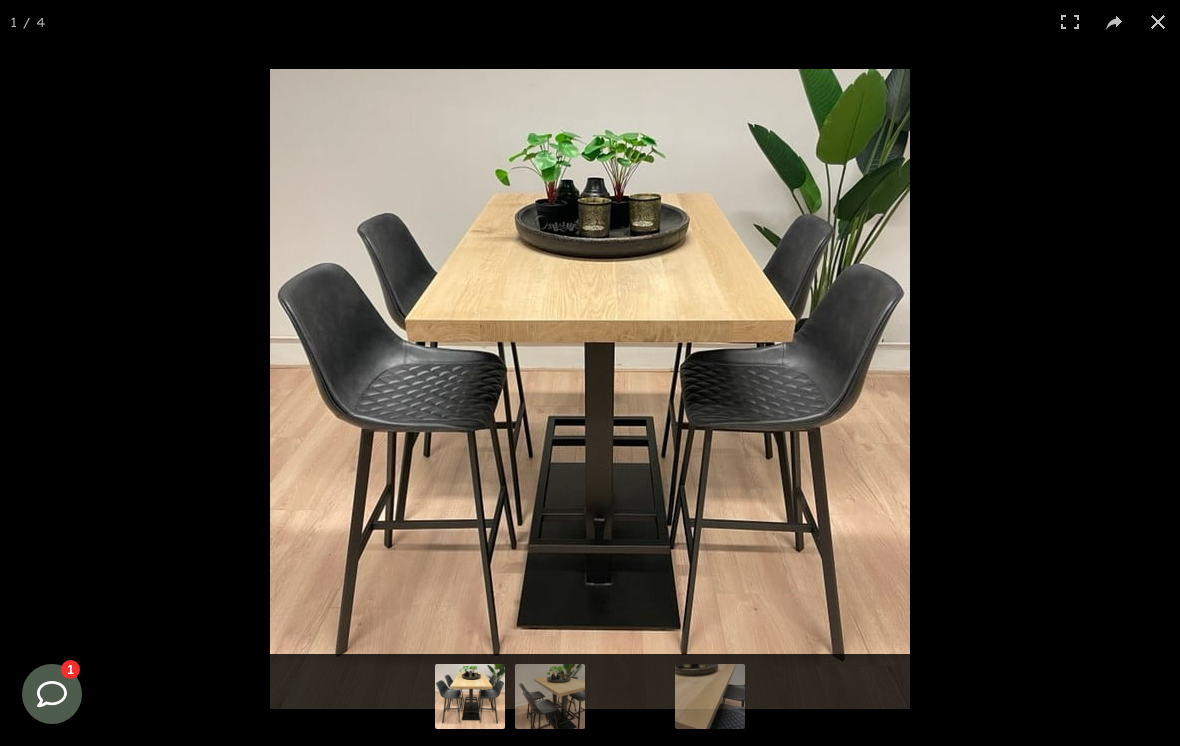 click at bounding box center (550, 699) 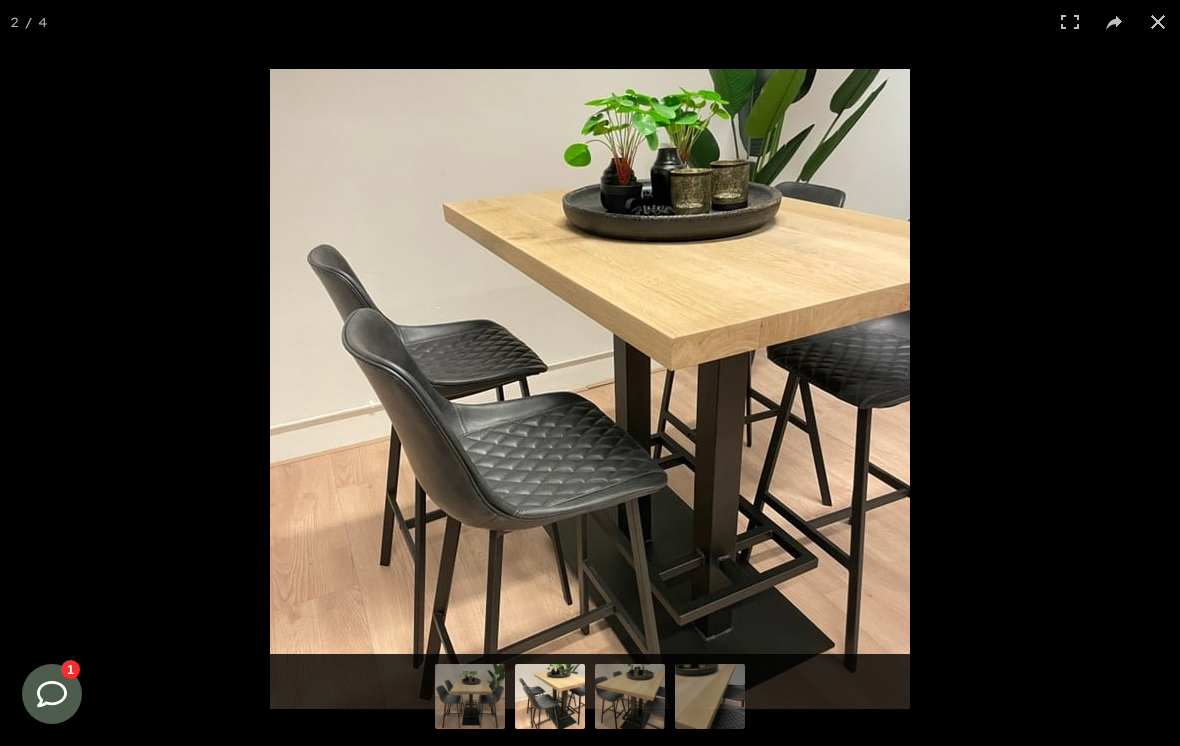 click at bounding box center (630, 699) 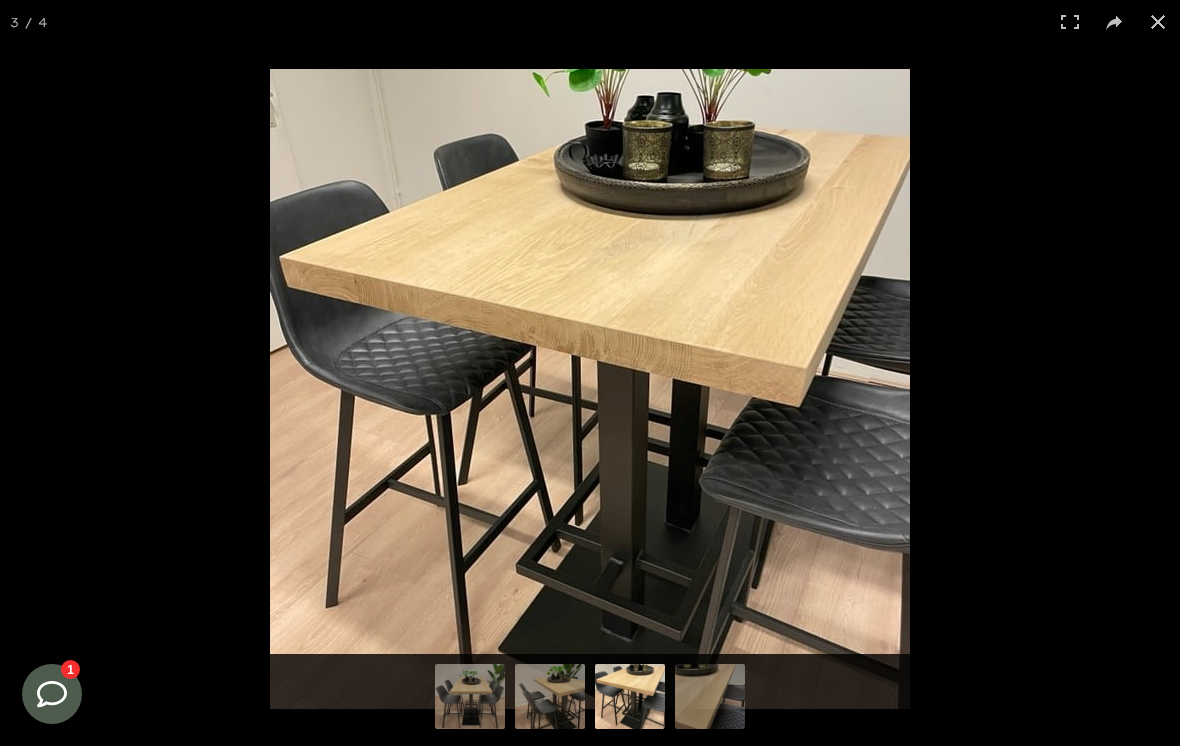 click at bounding box center (710, 699) 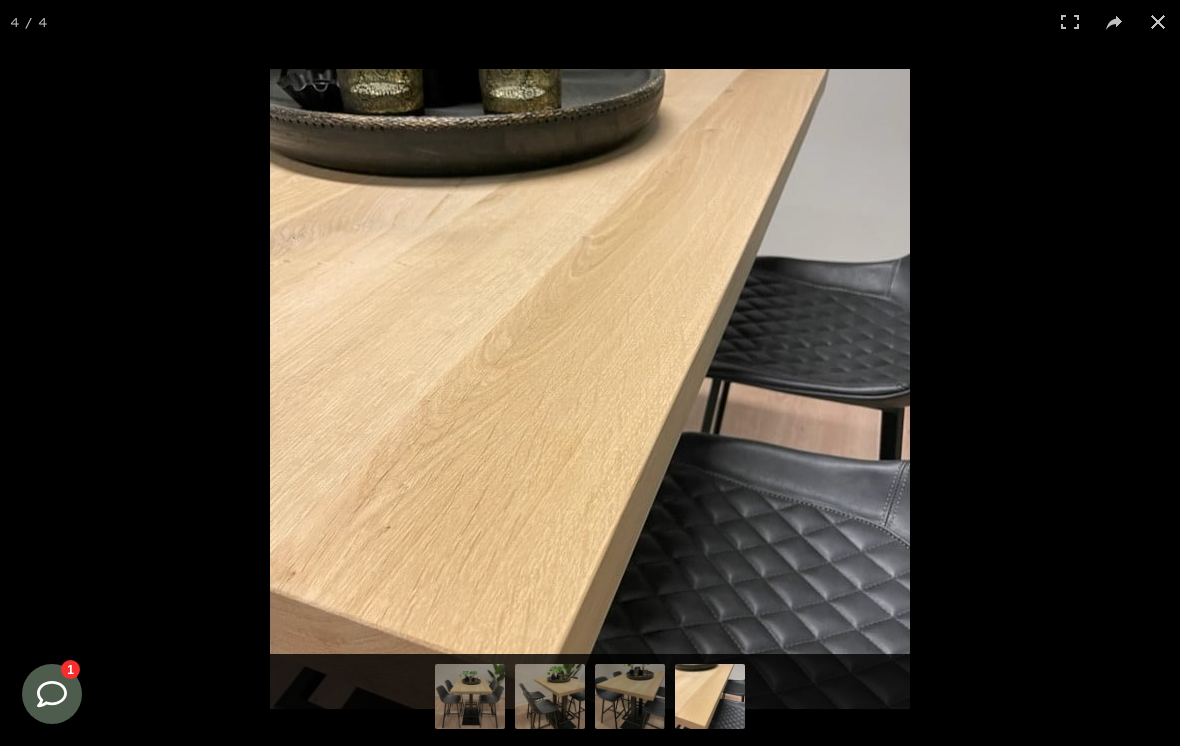 click at bounding box center [470, 699] 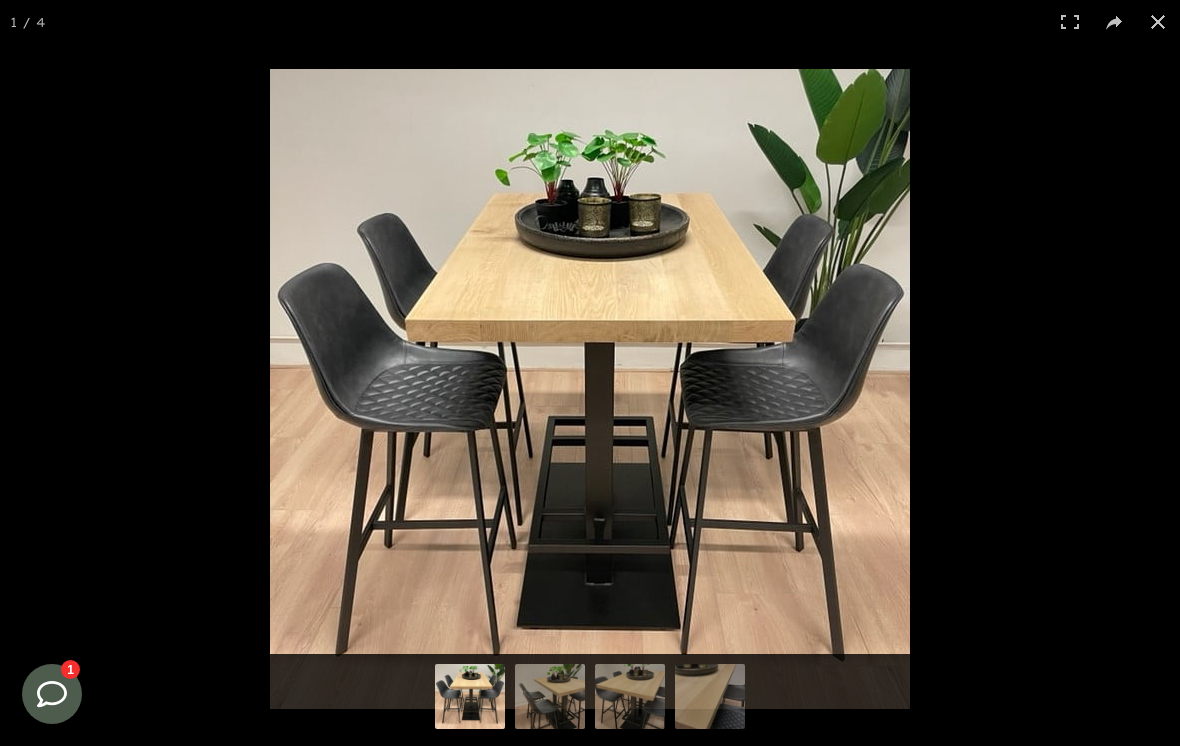 click at bounding box center [1158, 22] 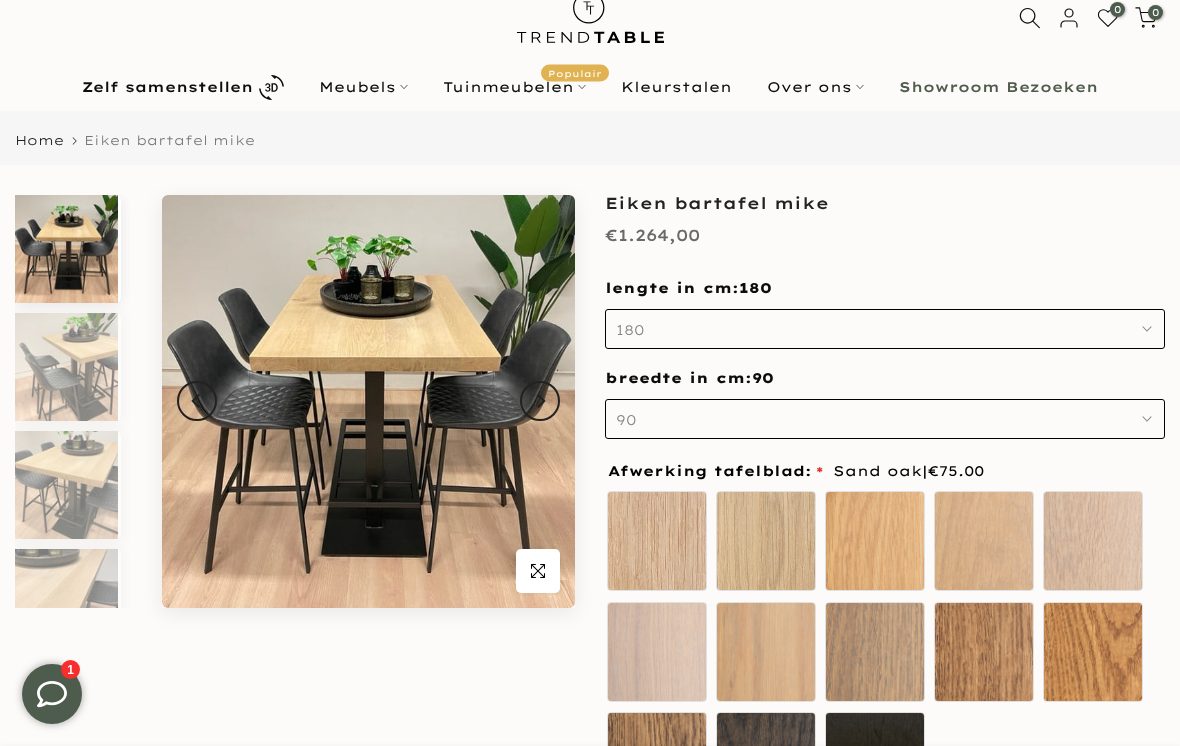 click on "180" at bounding box center [885, 329] 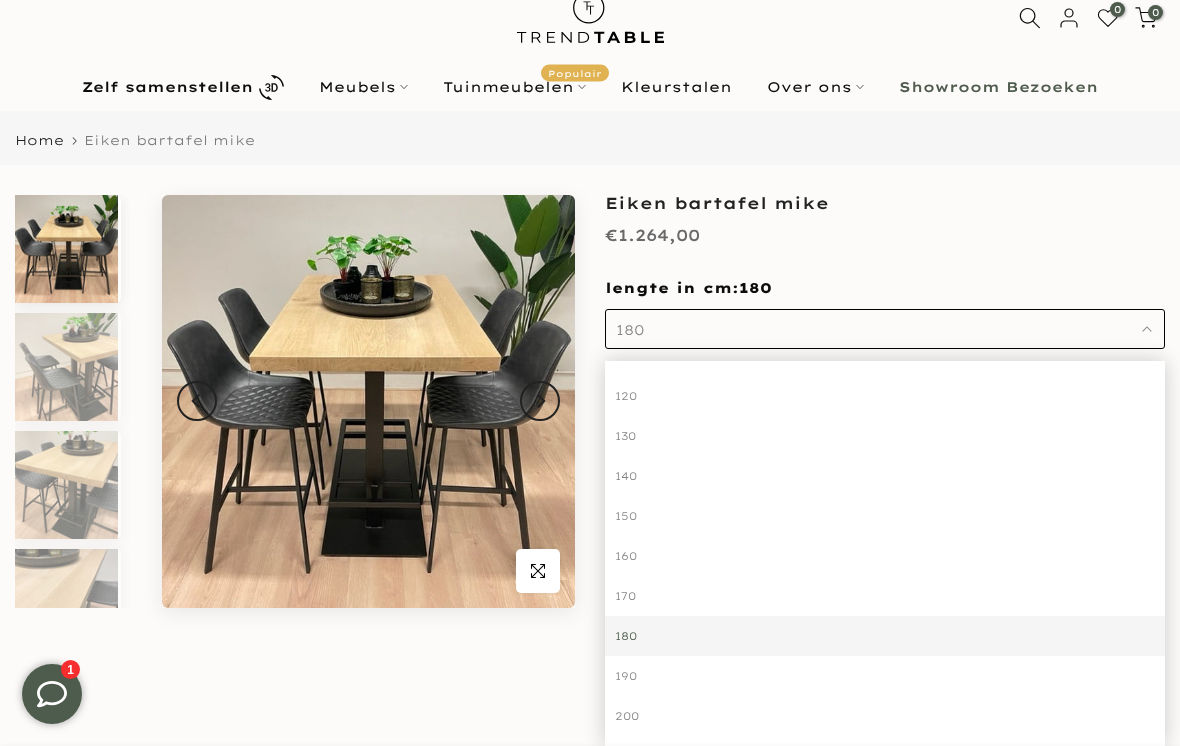 click on "160" at bounding box center [885, 556] 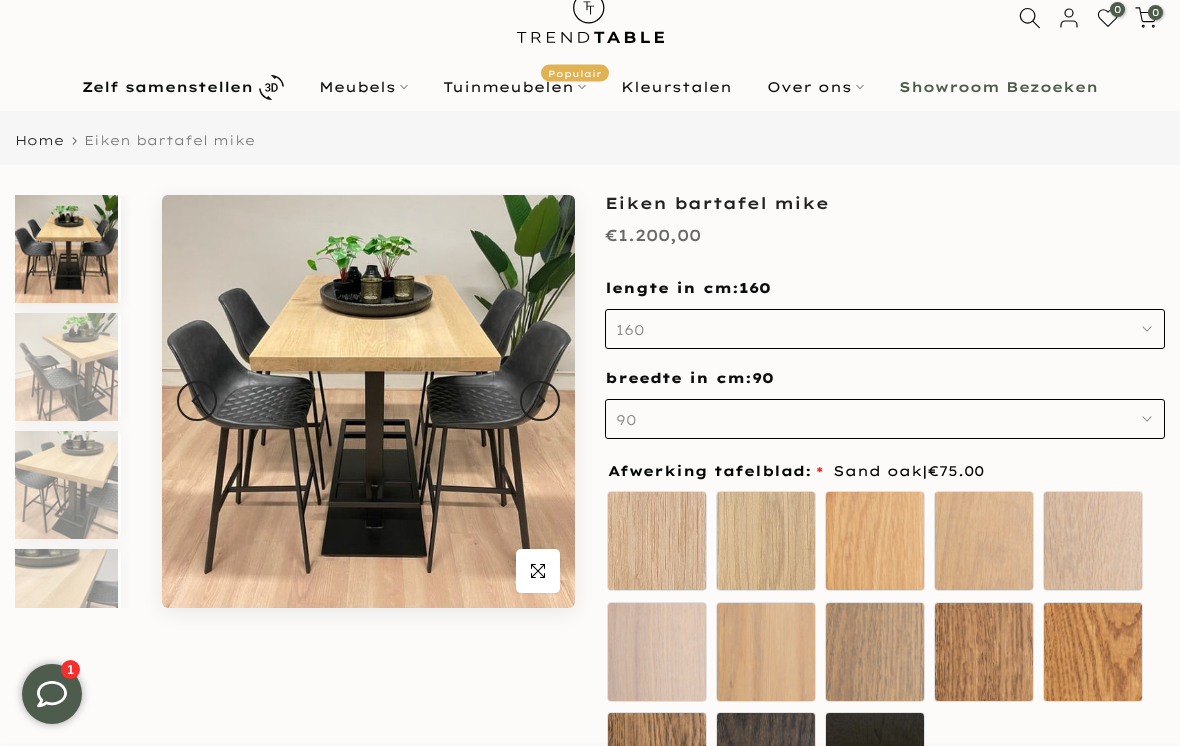click on "90" at bounding box center (885, 419) 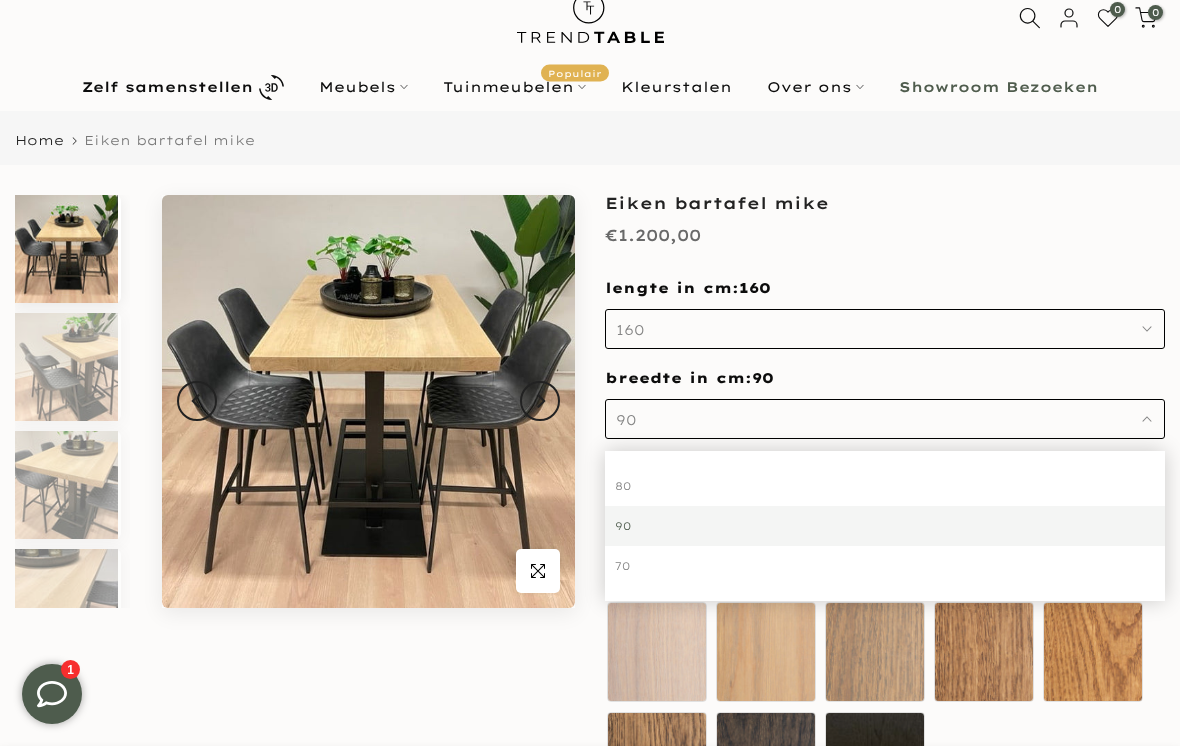 click on "90" at bounding box center (885, 526) 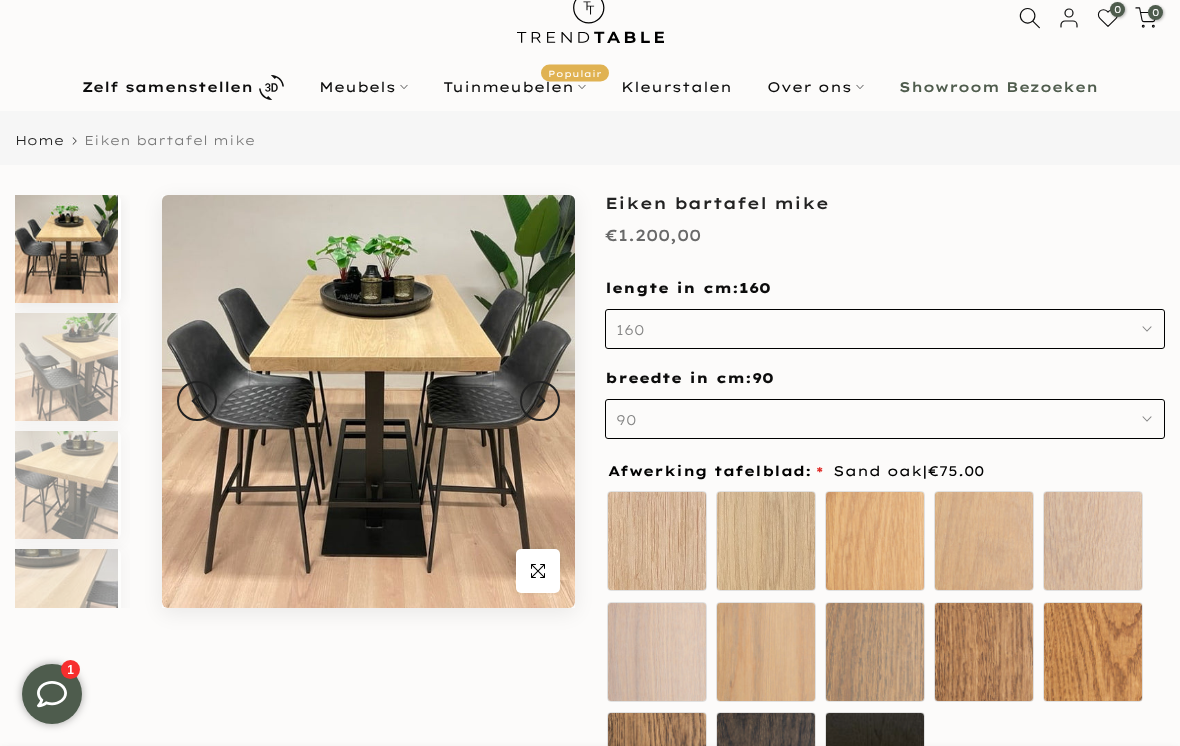 click on "160" at bounding box center (885, 329) 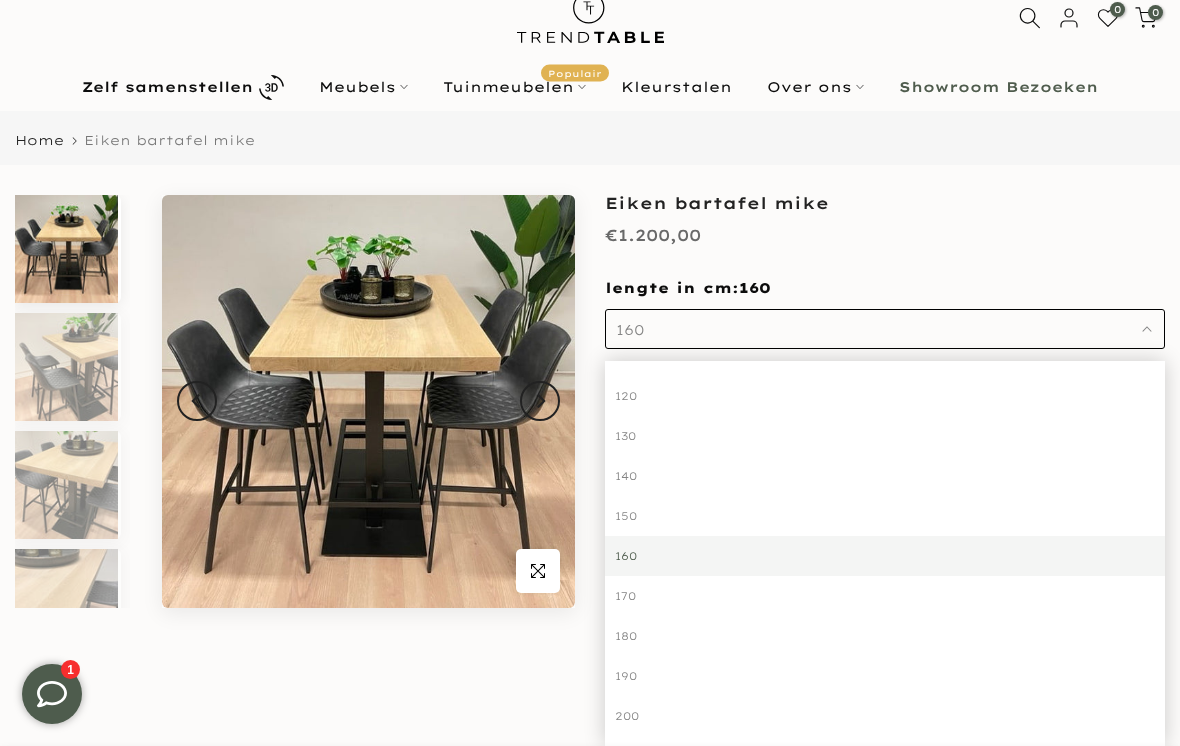click on "180" at bounding box center [885, 636] 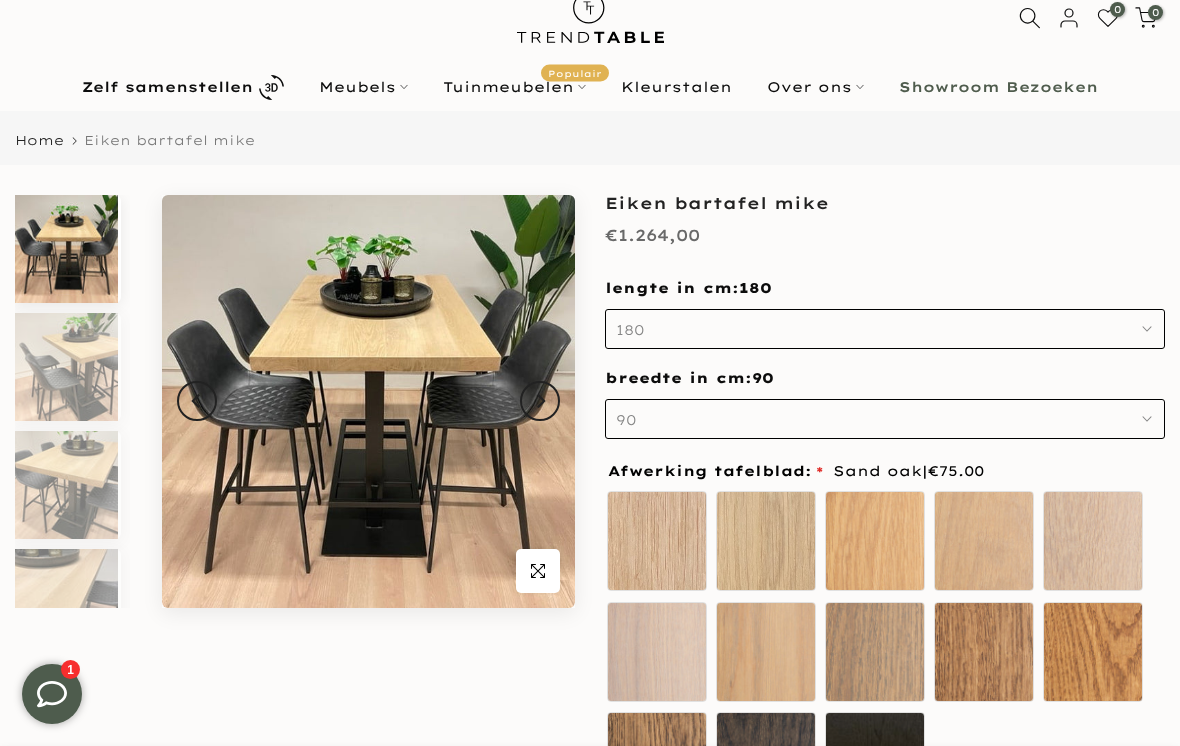 click on "180" at bounding box center (885, 329) 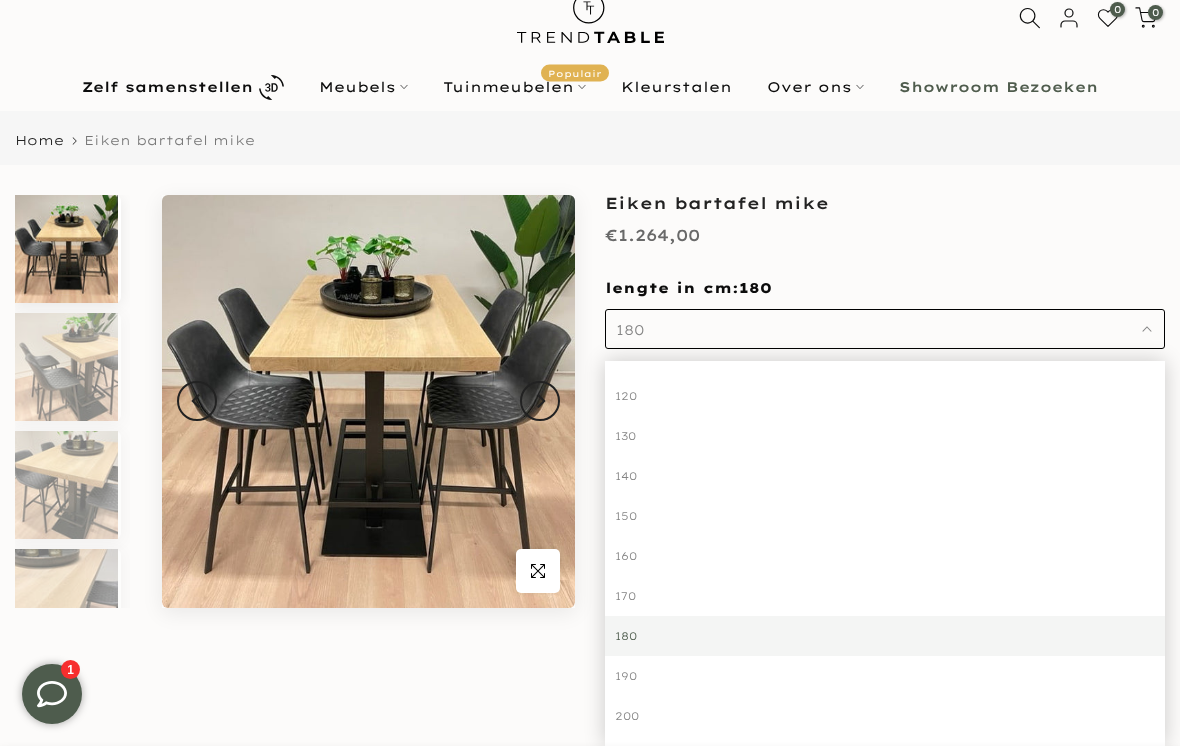 click on "170" at bounding box center [885, 596] 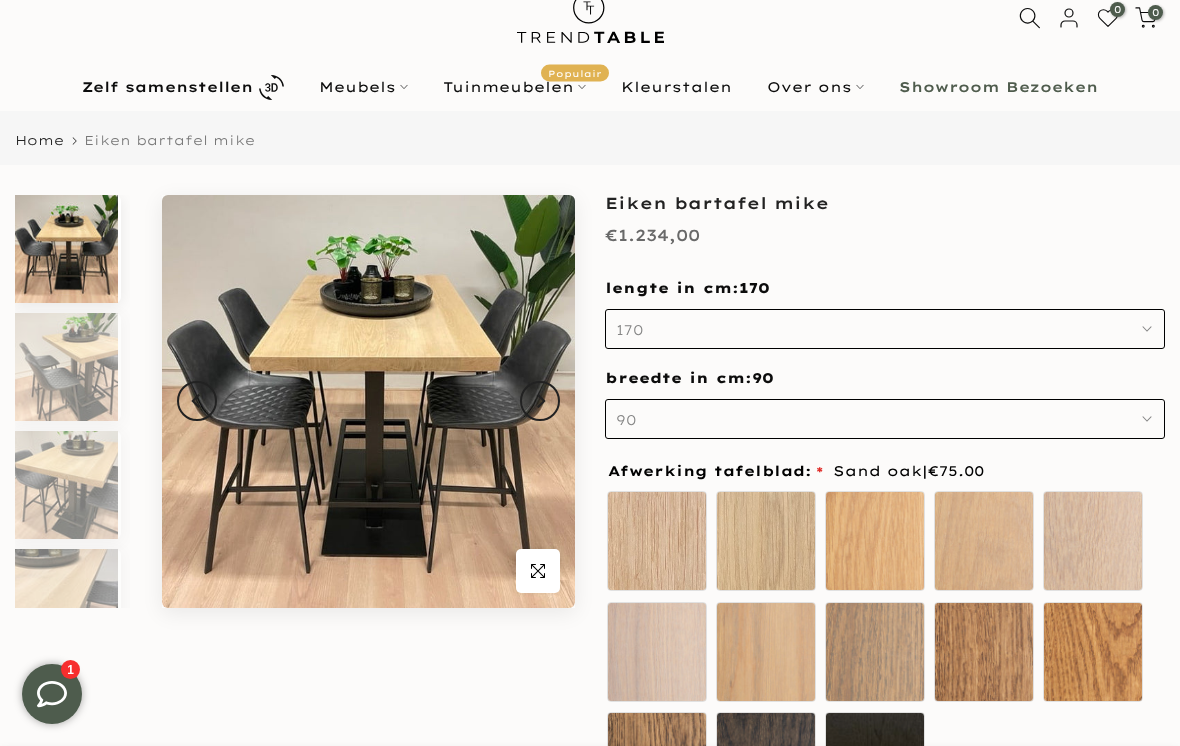 click on "90" at bounding box center (885, 419) 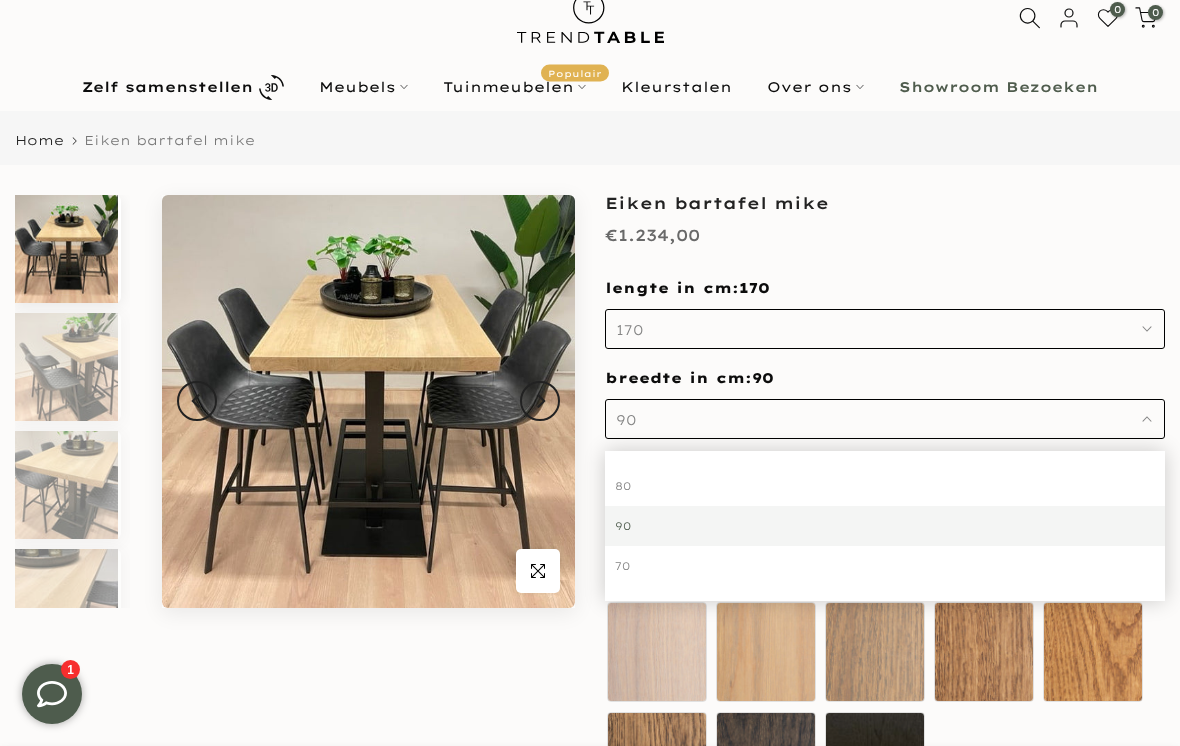 click on "90" at bounding box center [885, 526] 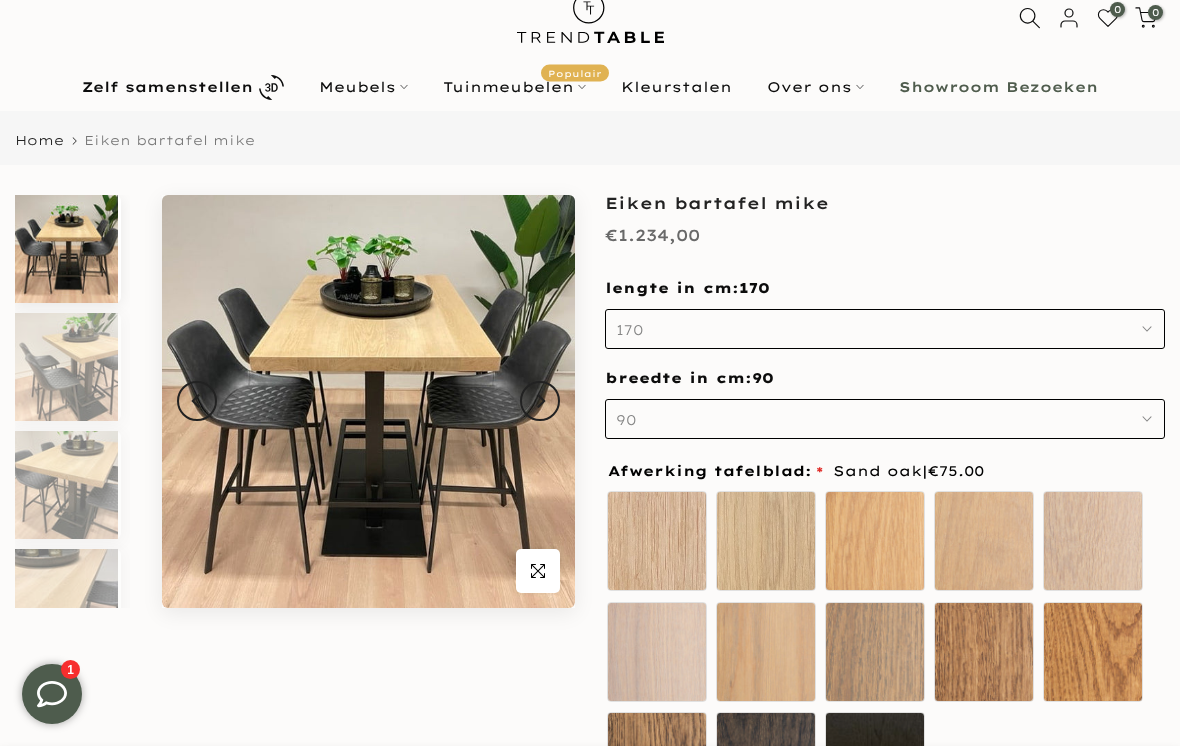 click on "Meubels" at bounding box center (364, 87) 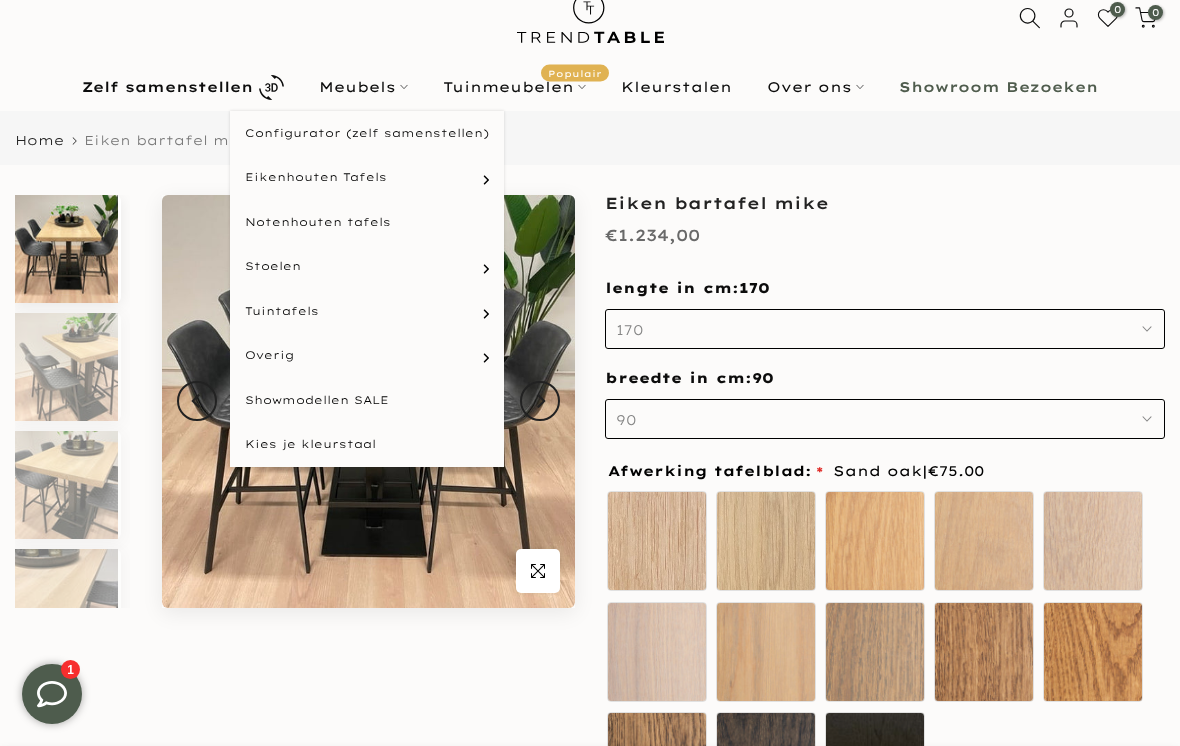 click on "Barstoelen" at bounding box center [0, 0] 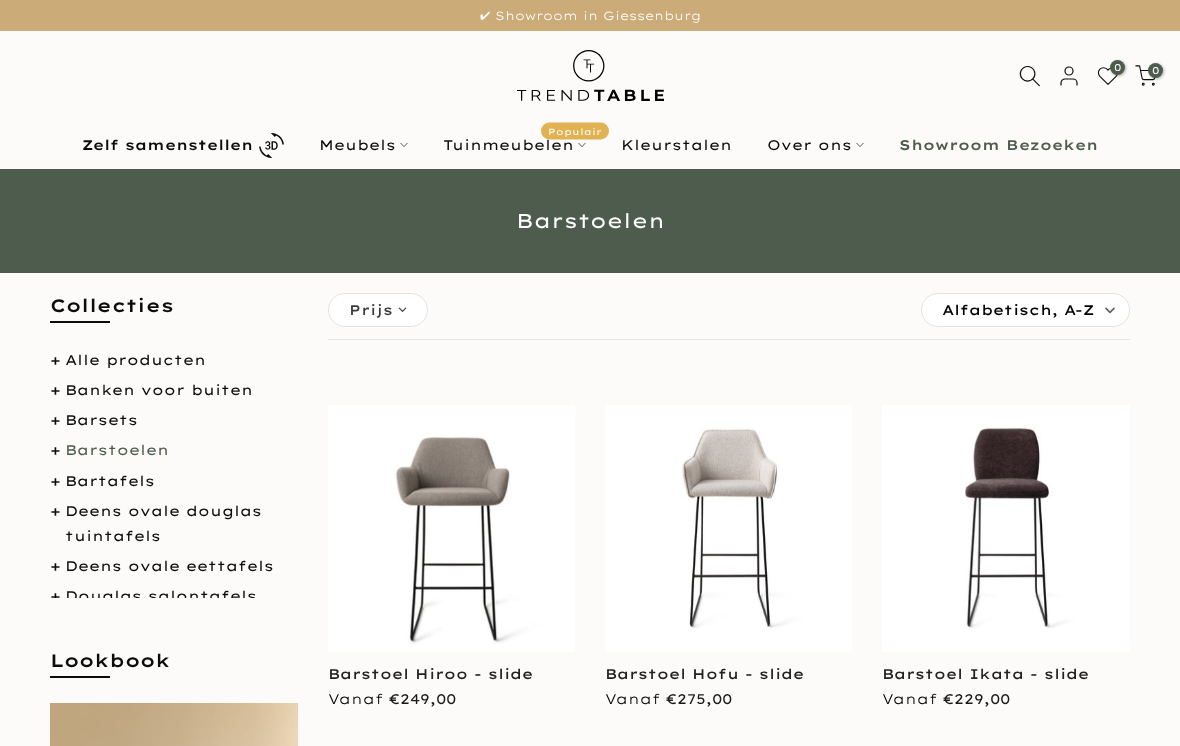 scroll, scrollTop: 0, scrollLeft: 0, axis: both 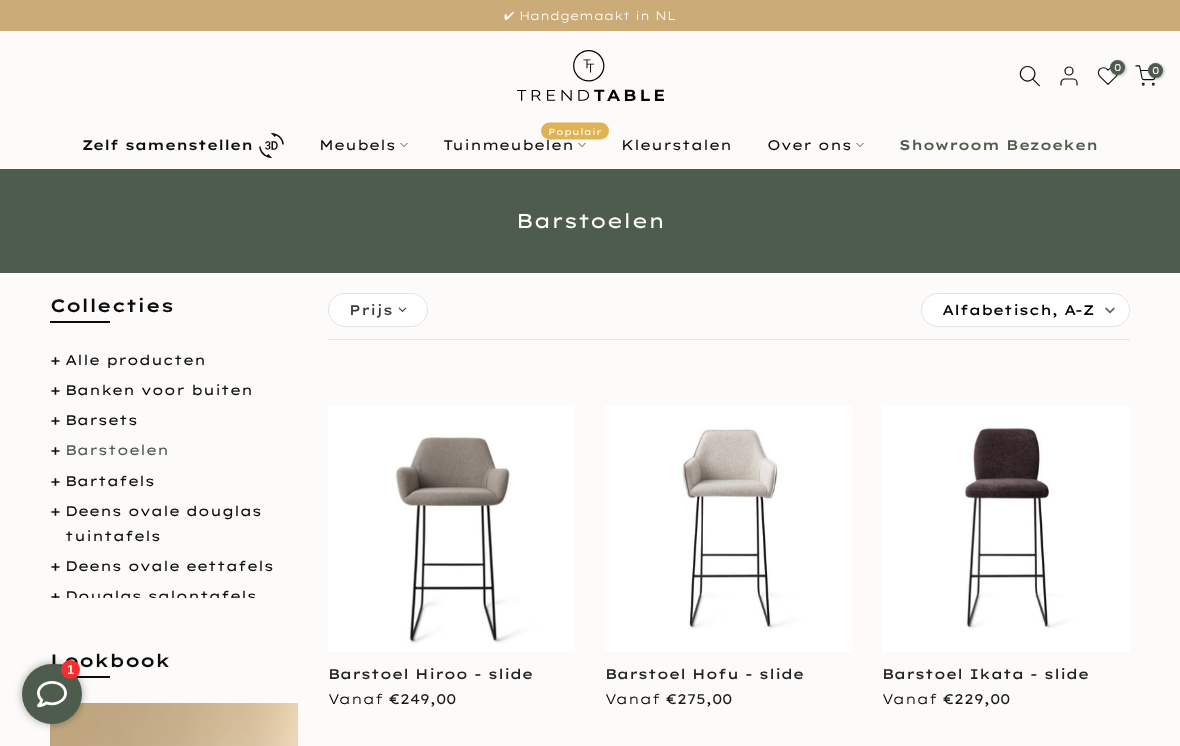 click on "Barsets" at bounding box center [101, 420] 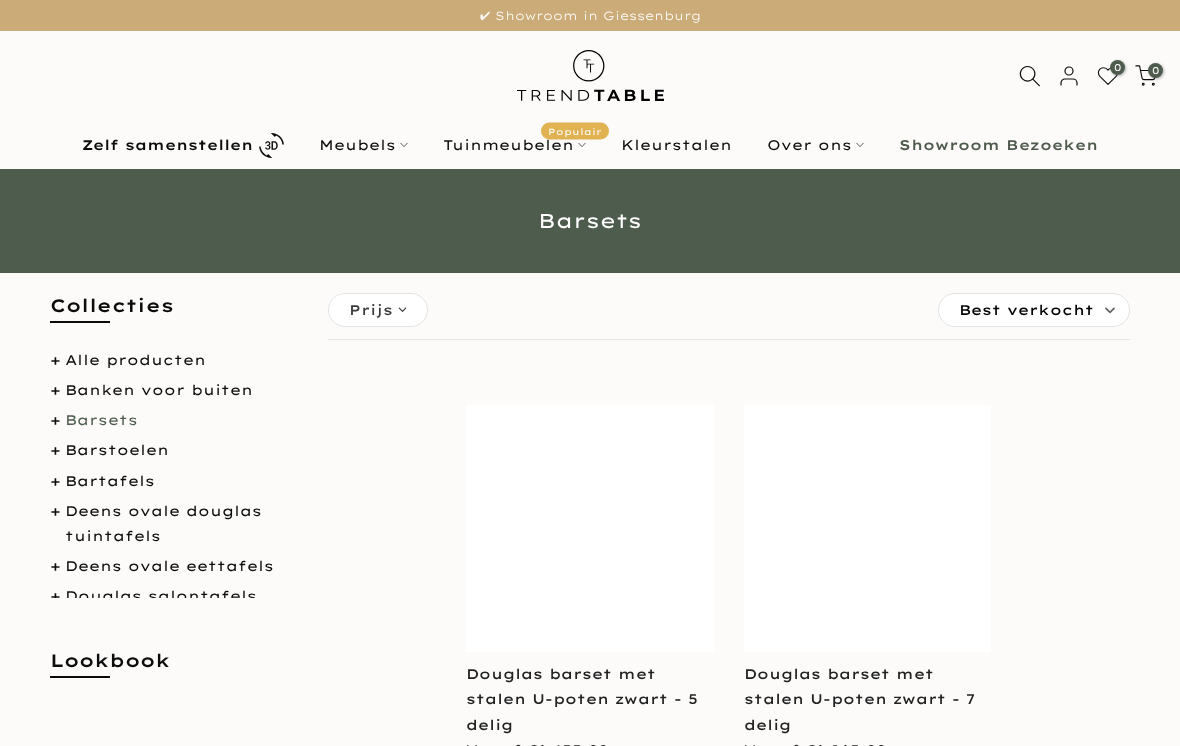 scroll, scrollTop: 0, scrollLeft: 0, axis: both 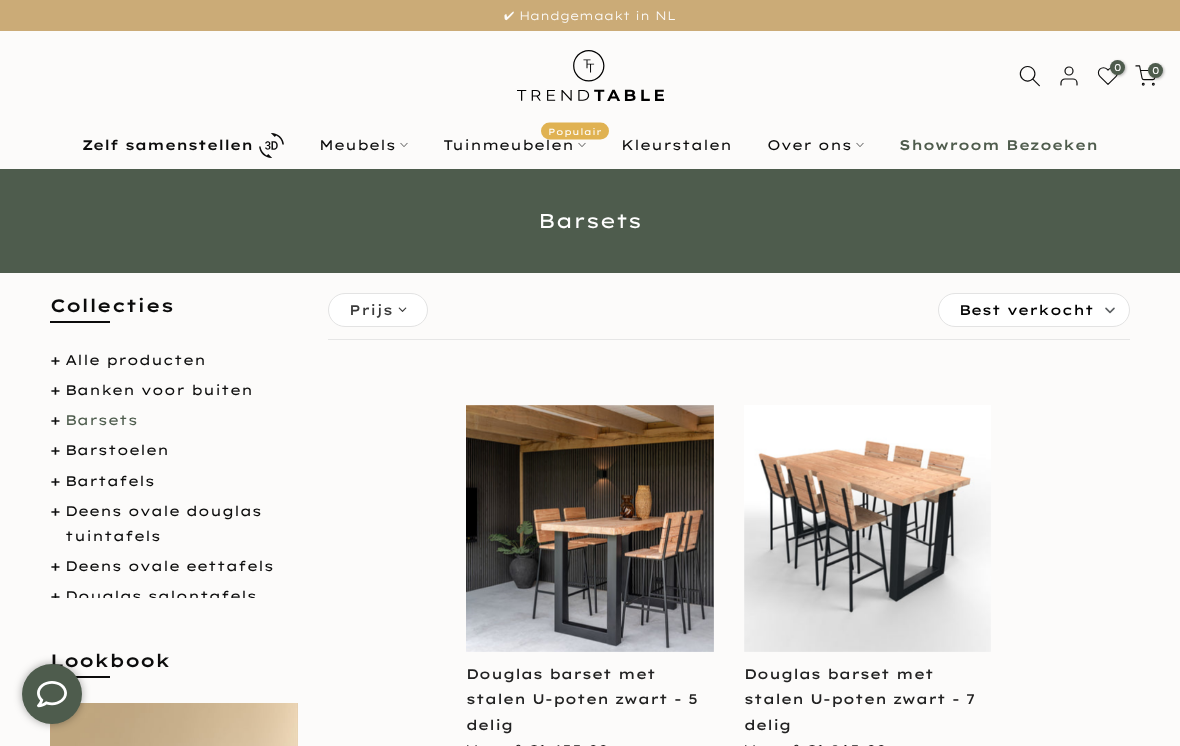 click on "Barstoelen" at bounding box center (117, 450) 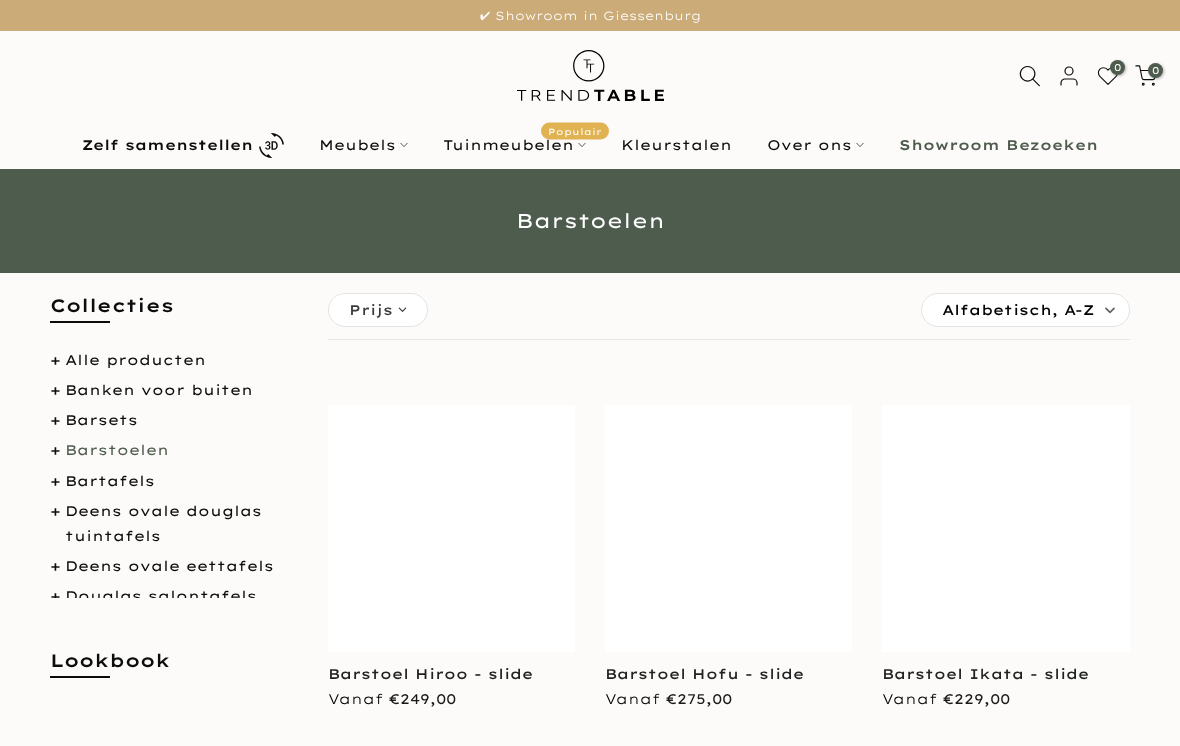 scroll, scrollTop: 0, scrollLeft: 0, axis: both 